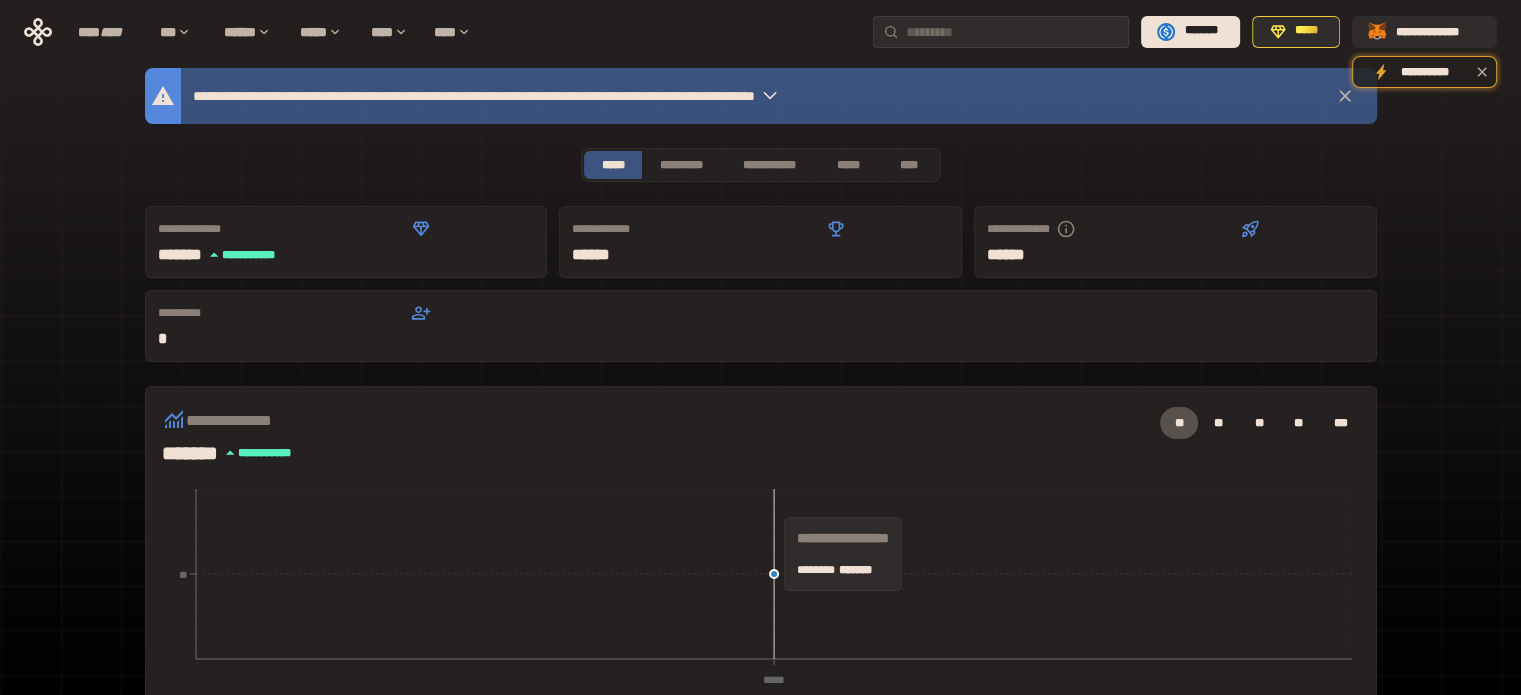 scroll, scrollTop: 0, scrollLeft: 0, axis: both 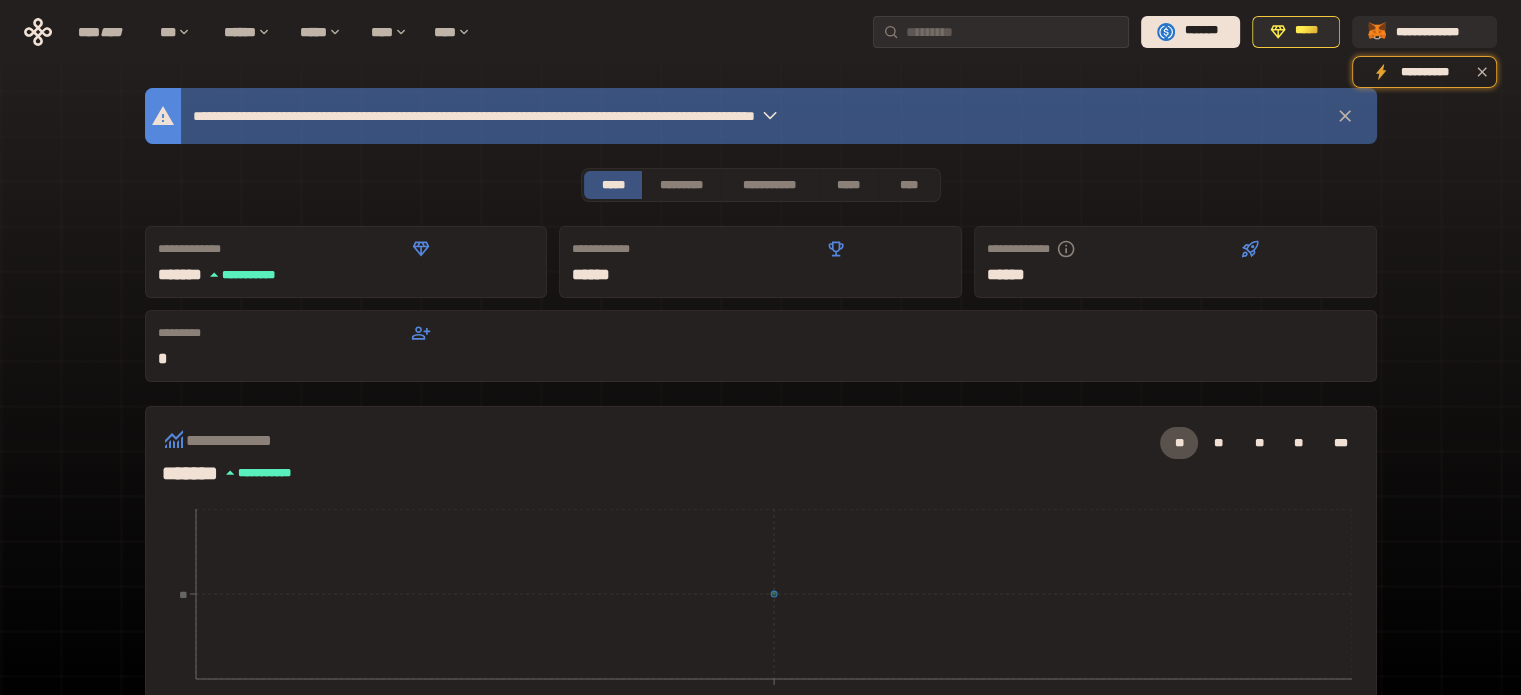 click 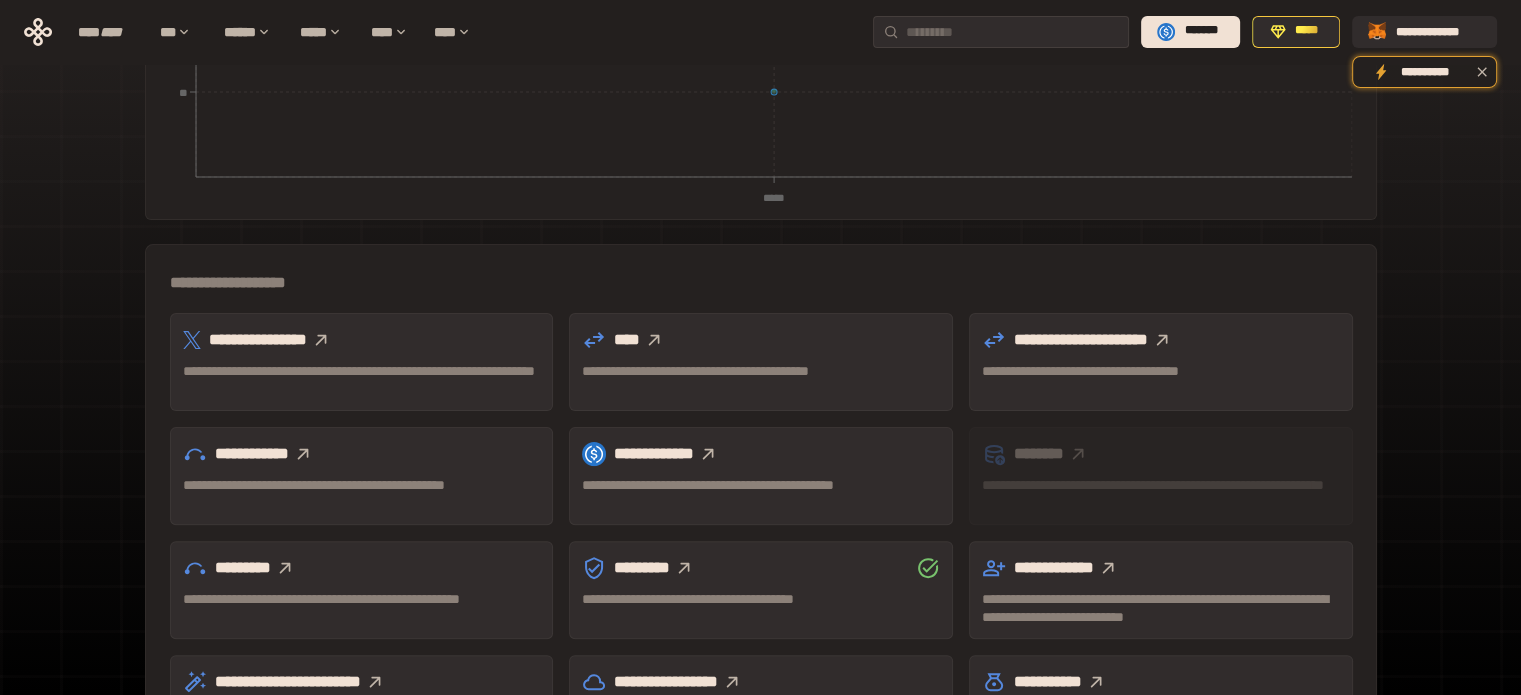 scroll, scrollTop: 589, scrollLeft: 0, axis: vertical 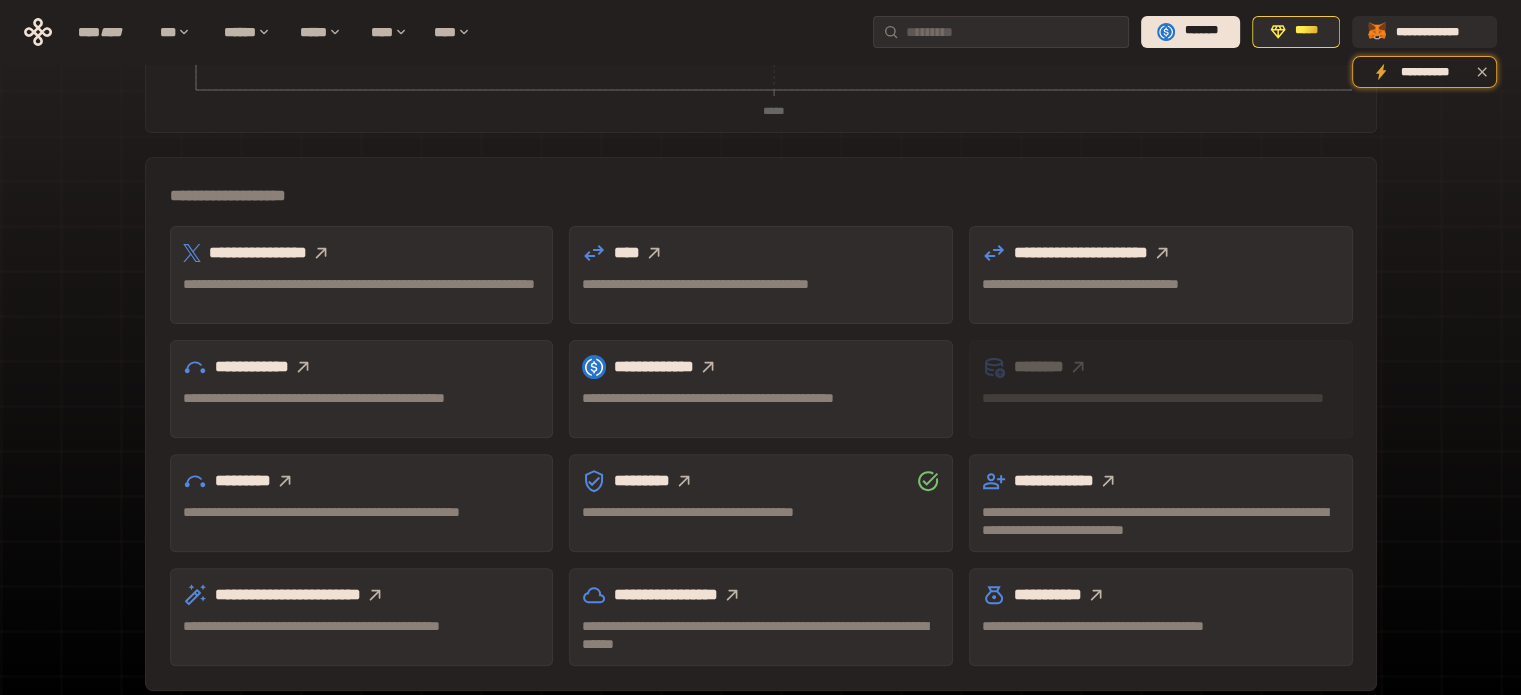 click 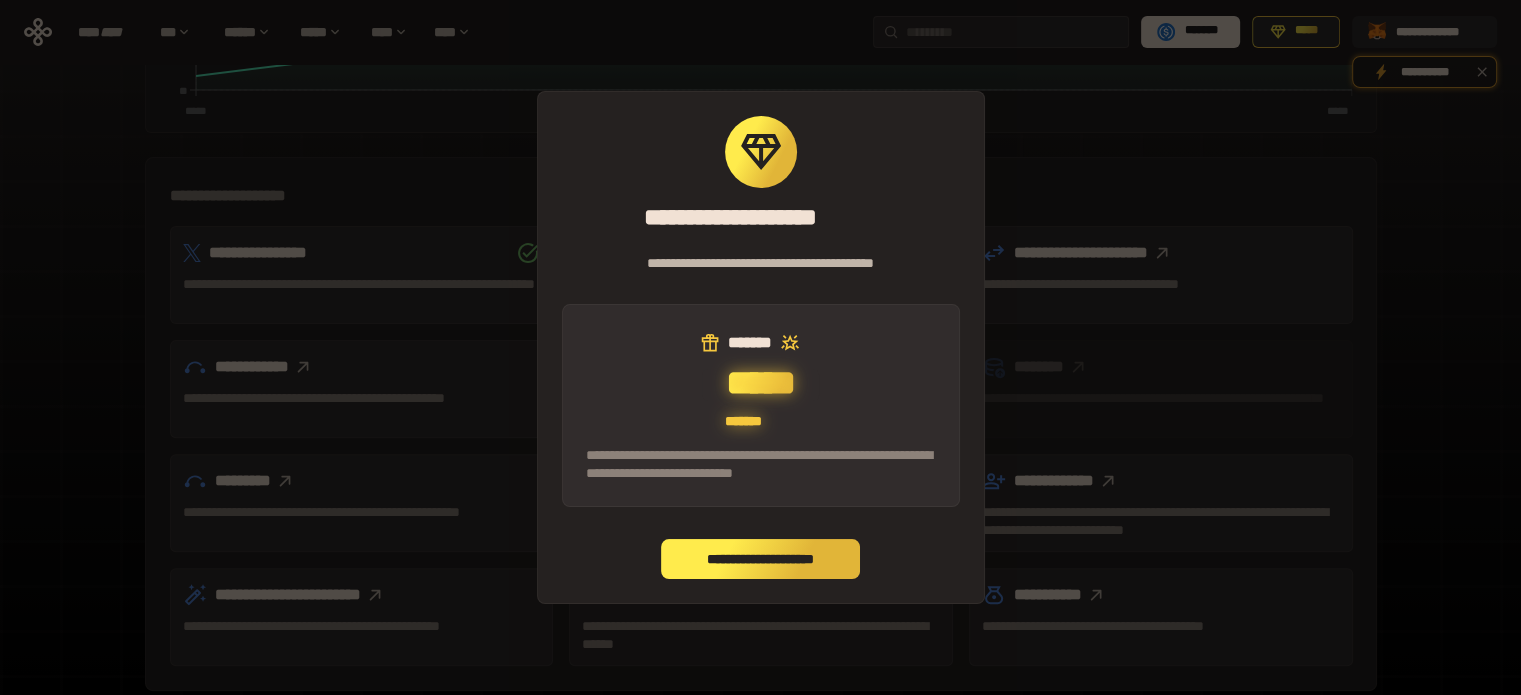 click on "**********" at bounding box center (761, 559) 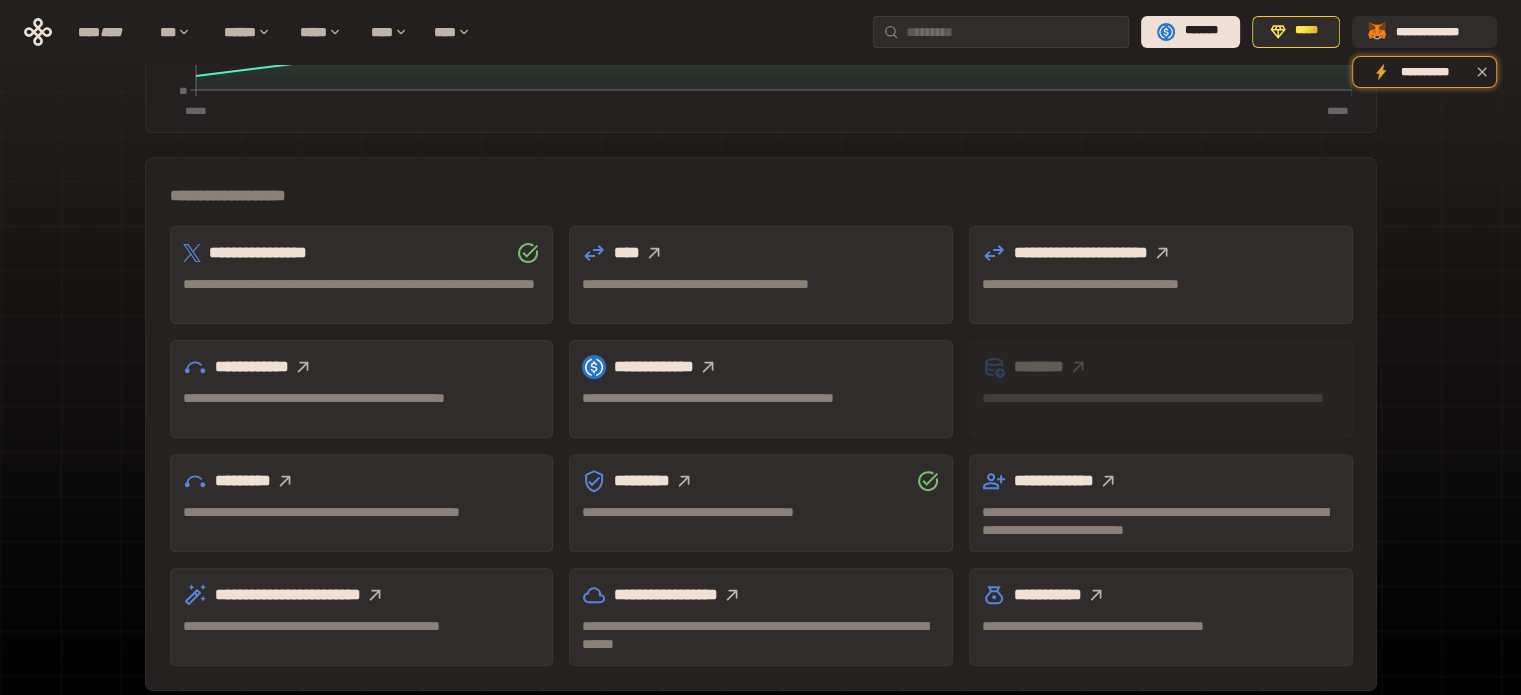click 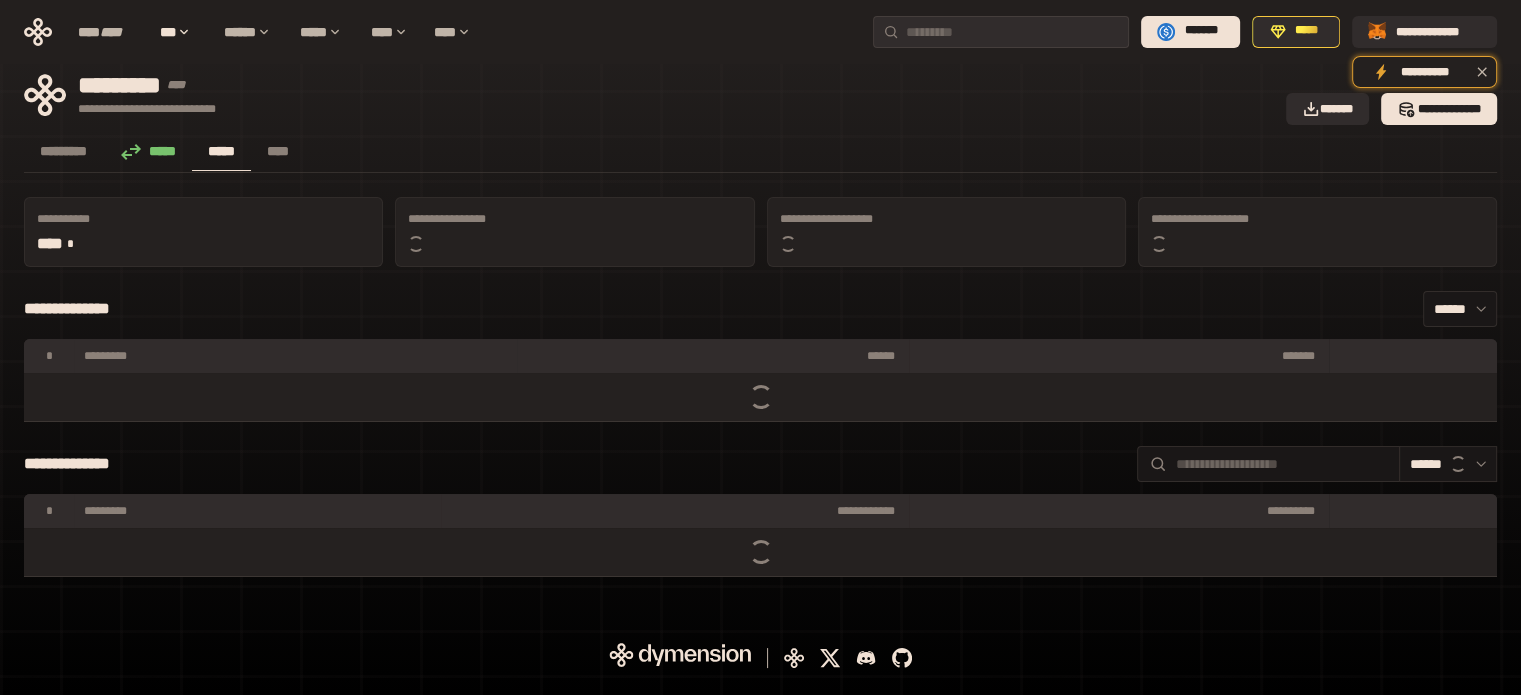 scroll, scrollTop: 0, scrollLeft: 0, axis: both 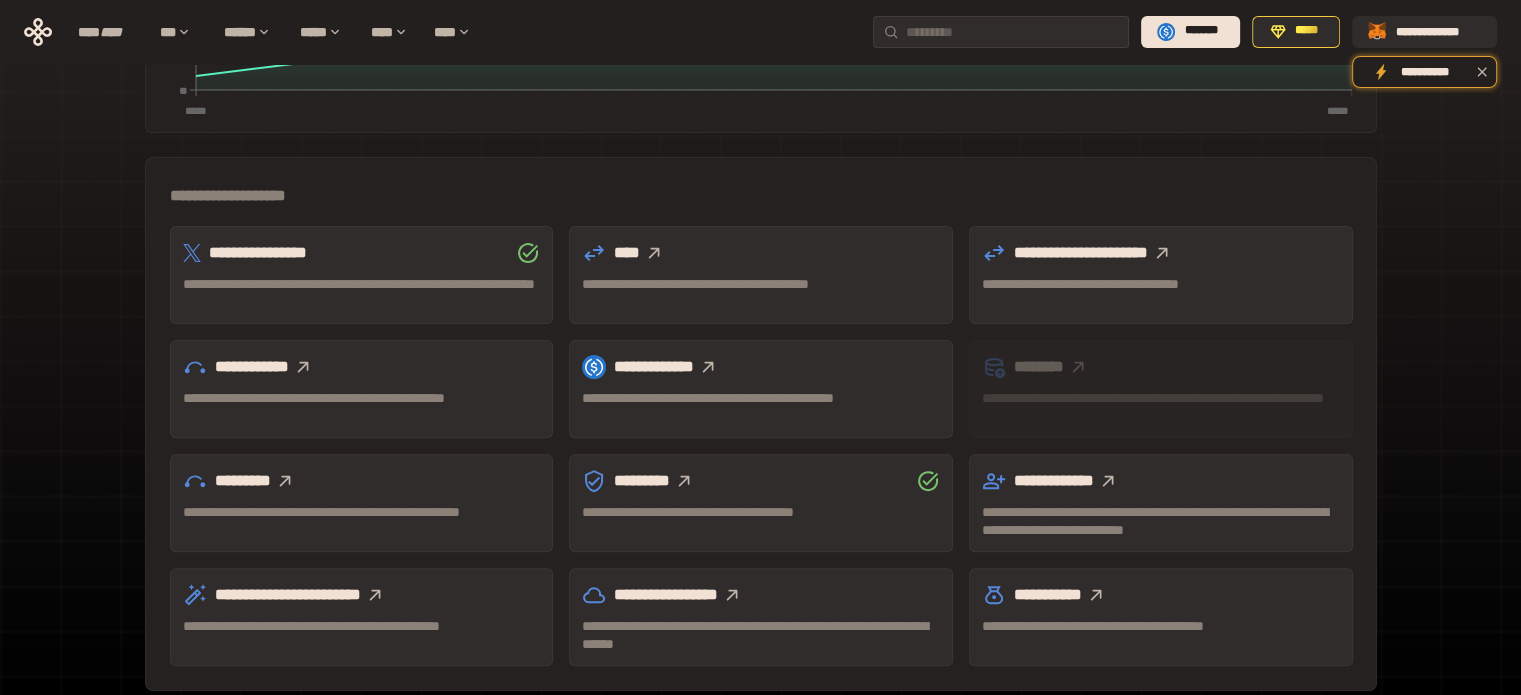 click at bounding box center [654, 253] 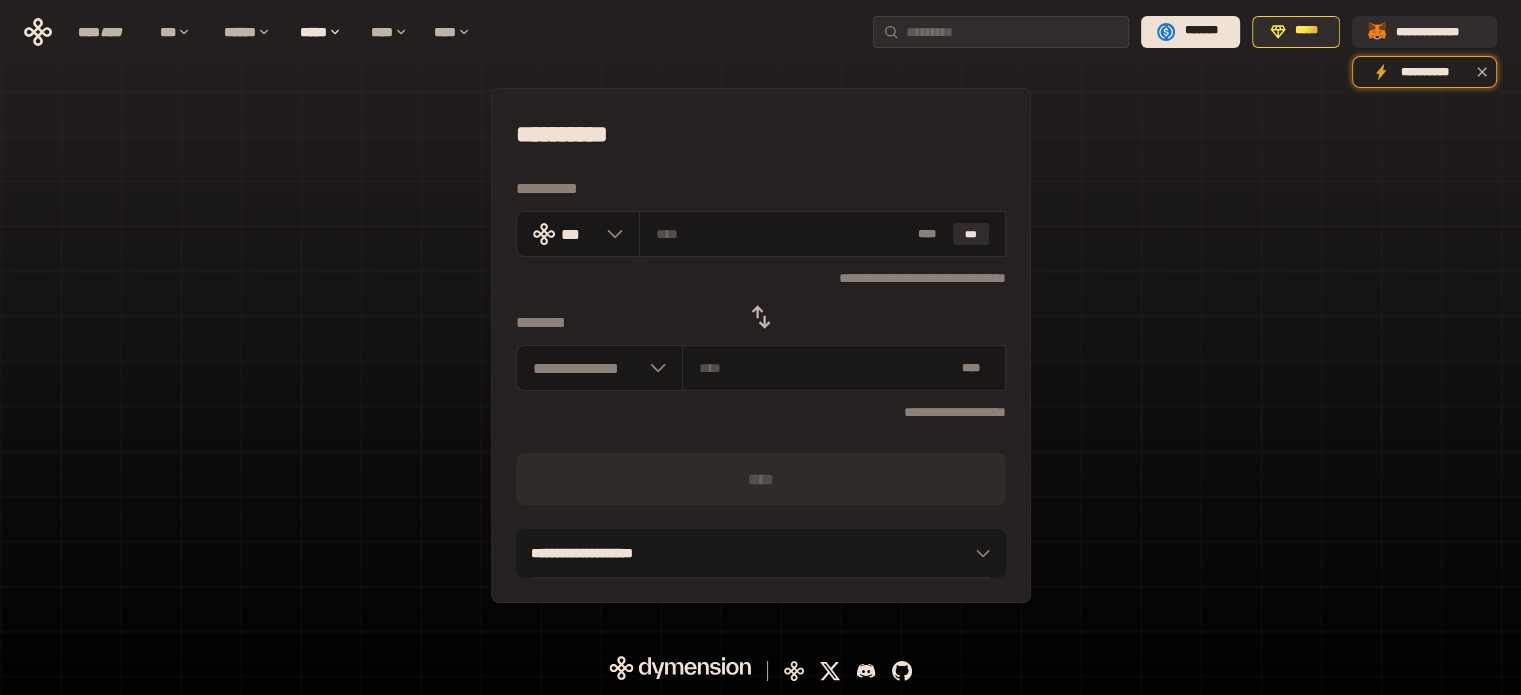 scroll, scrollTop: 0, scrollLeft: 0, axis: both 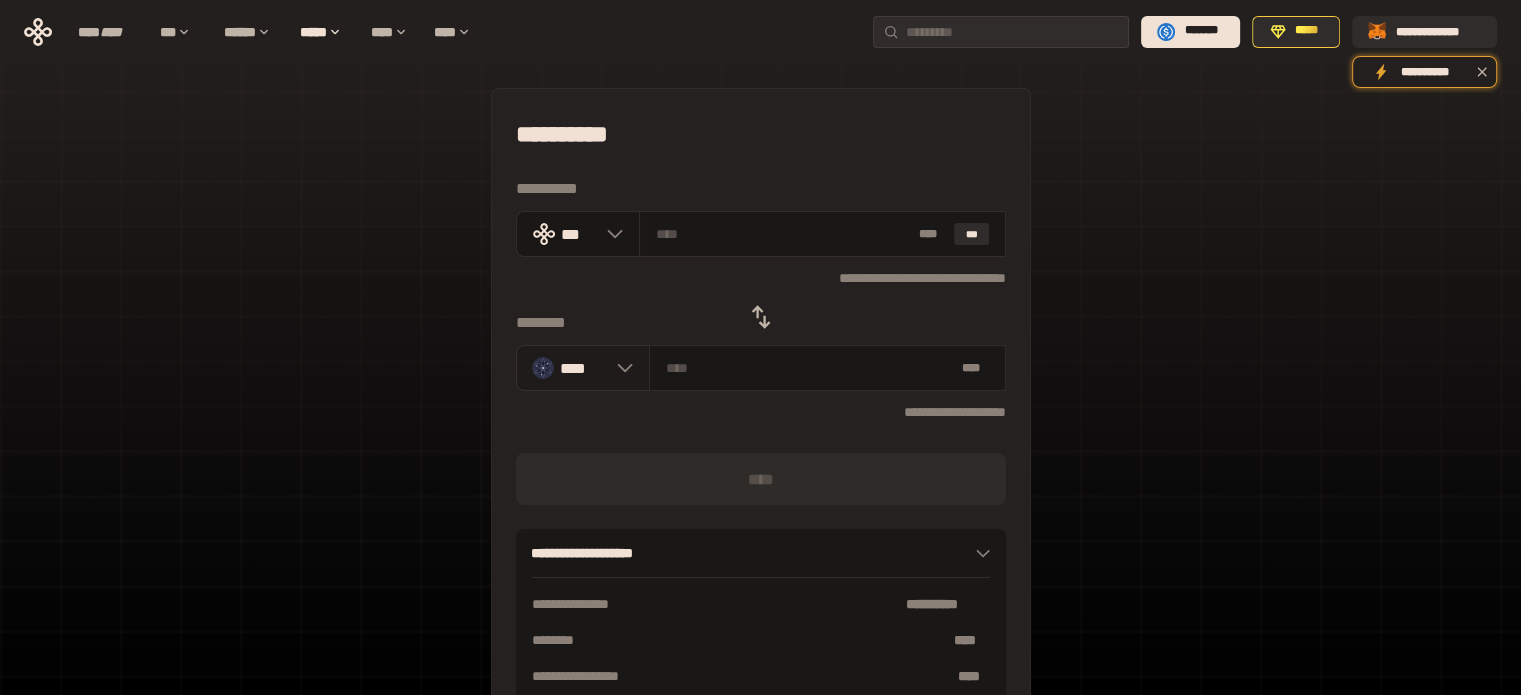 click at bounding box center [620, 368] 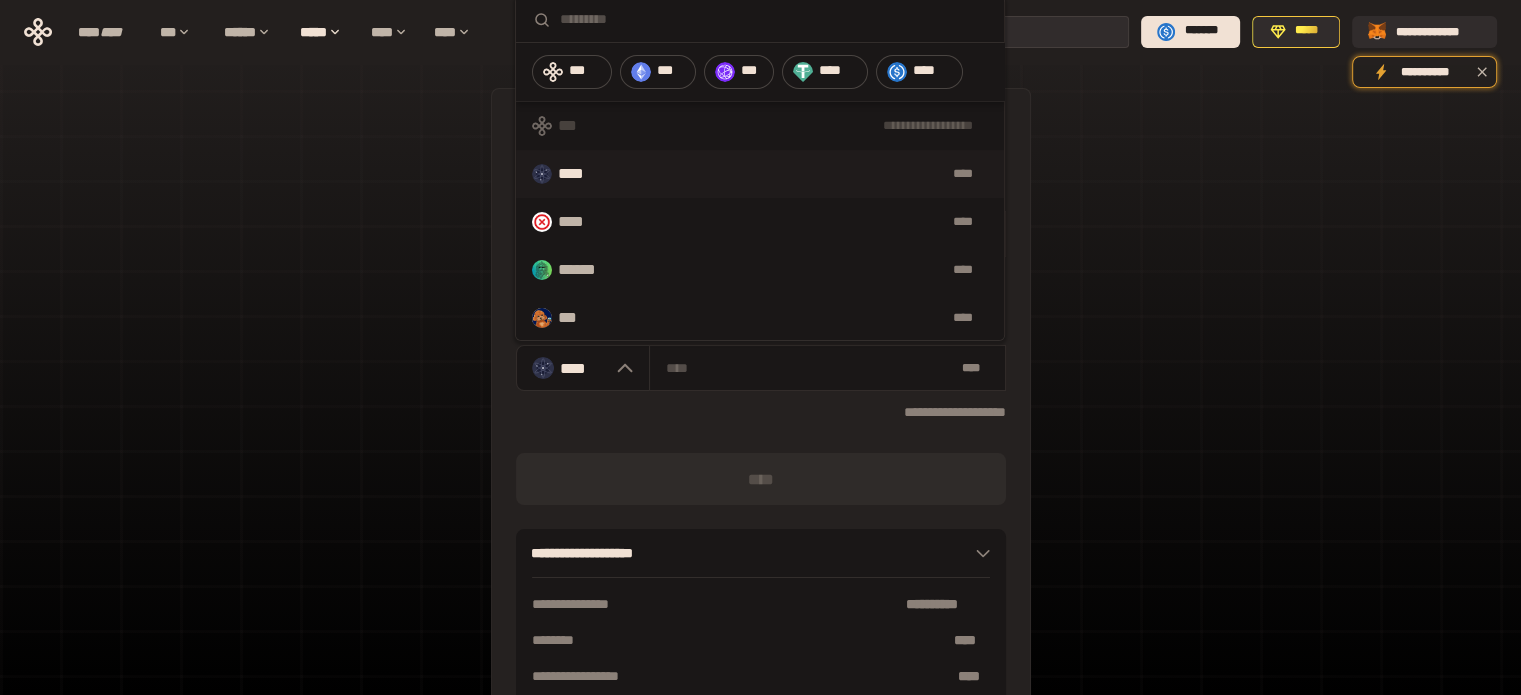 click on "**********" at bounding box center [761, 437] 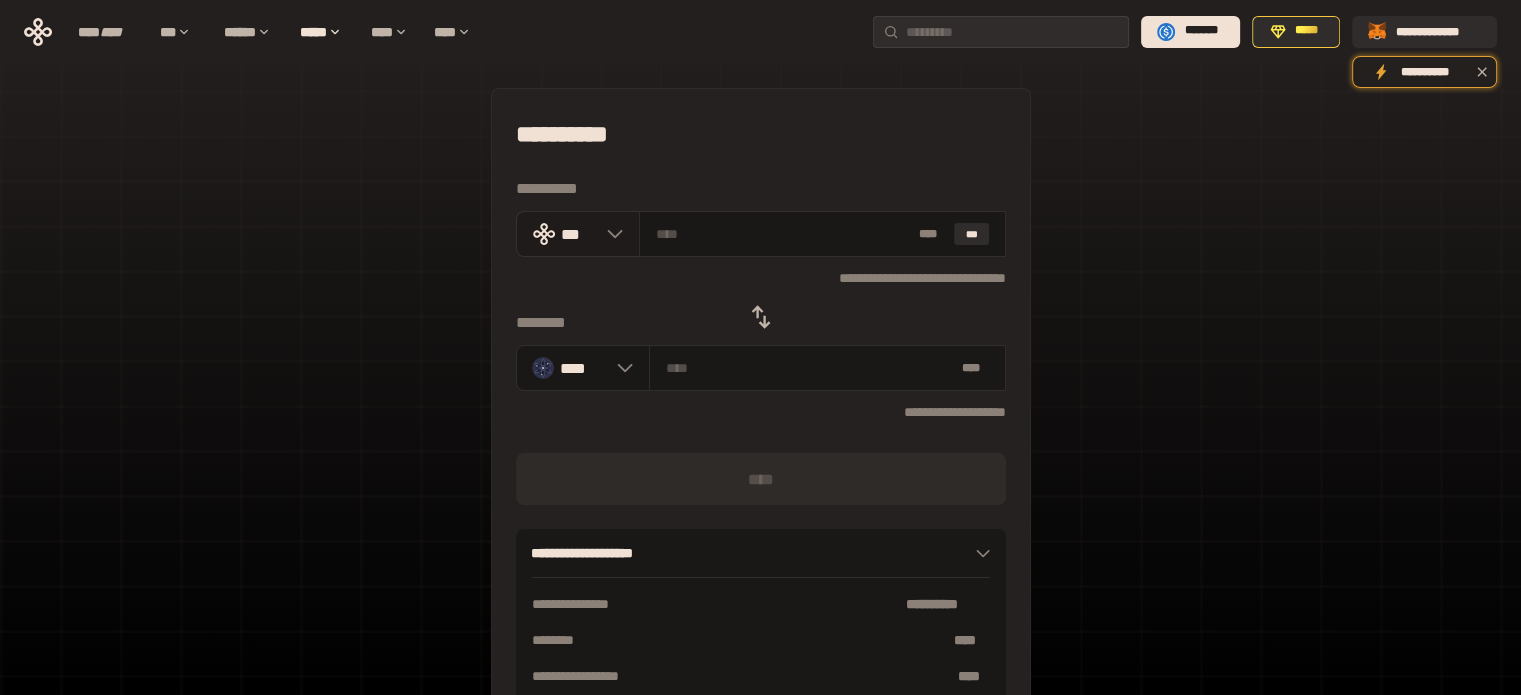 click on "***" at bounding box center (578, 234) 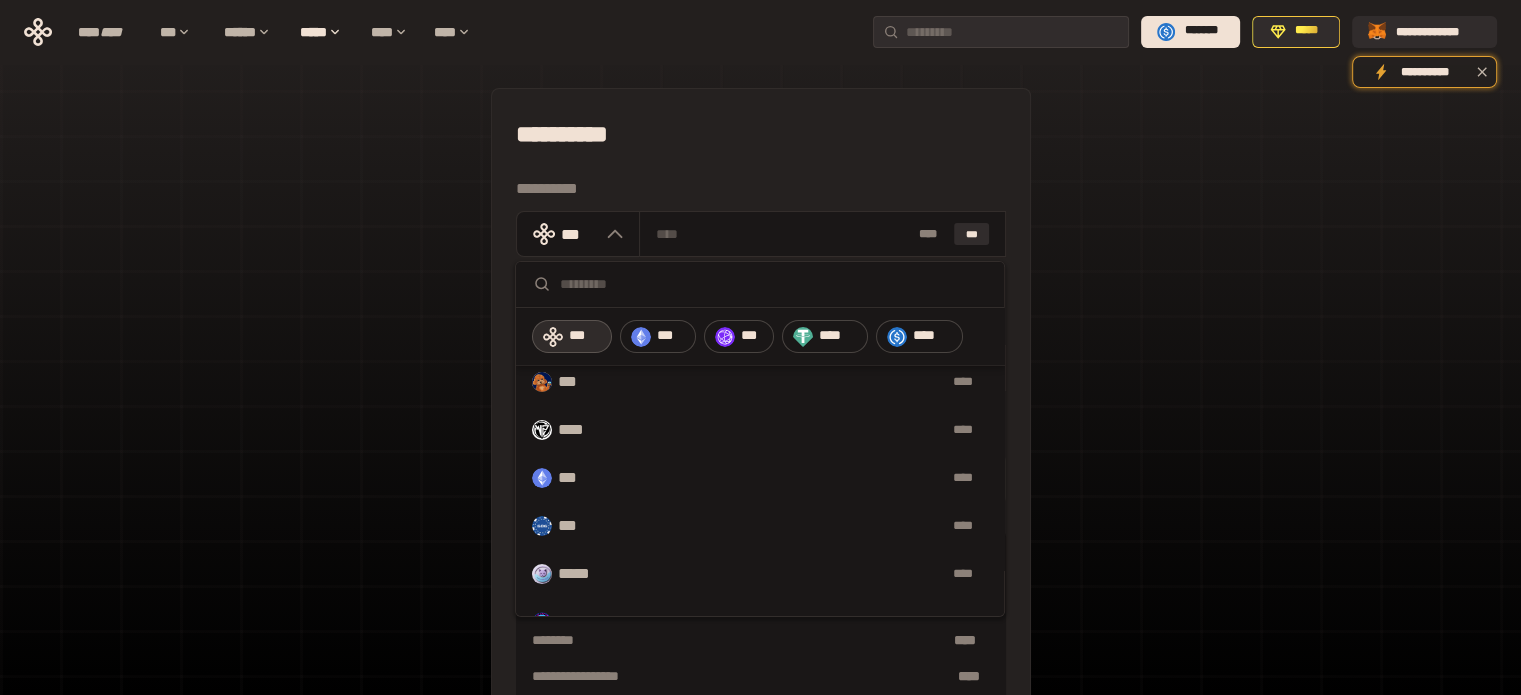 scroll, scrollTop: 0, scrollLeft: 0, axis: both 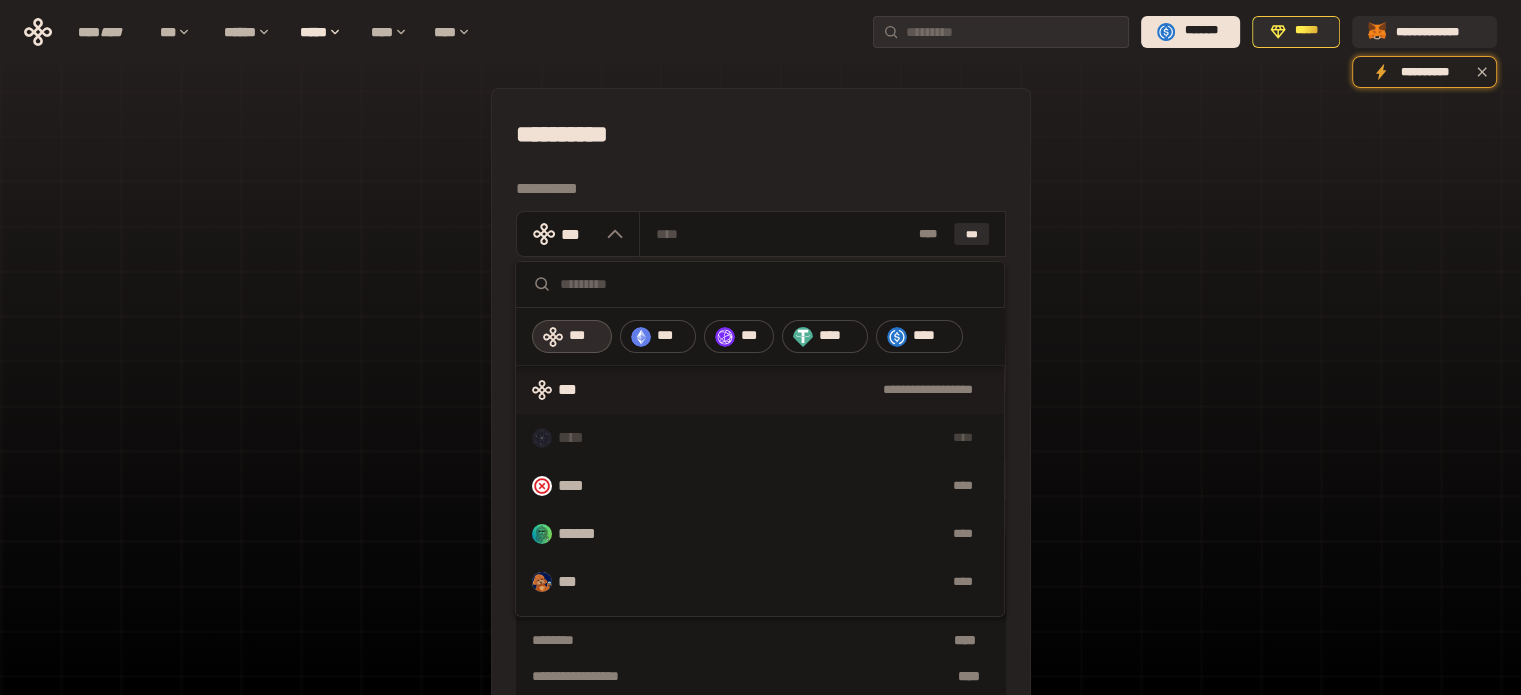 click on "**********" at bounding box center [760, 390] 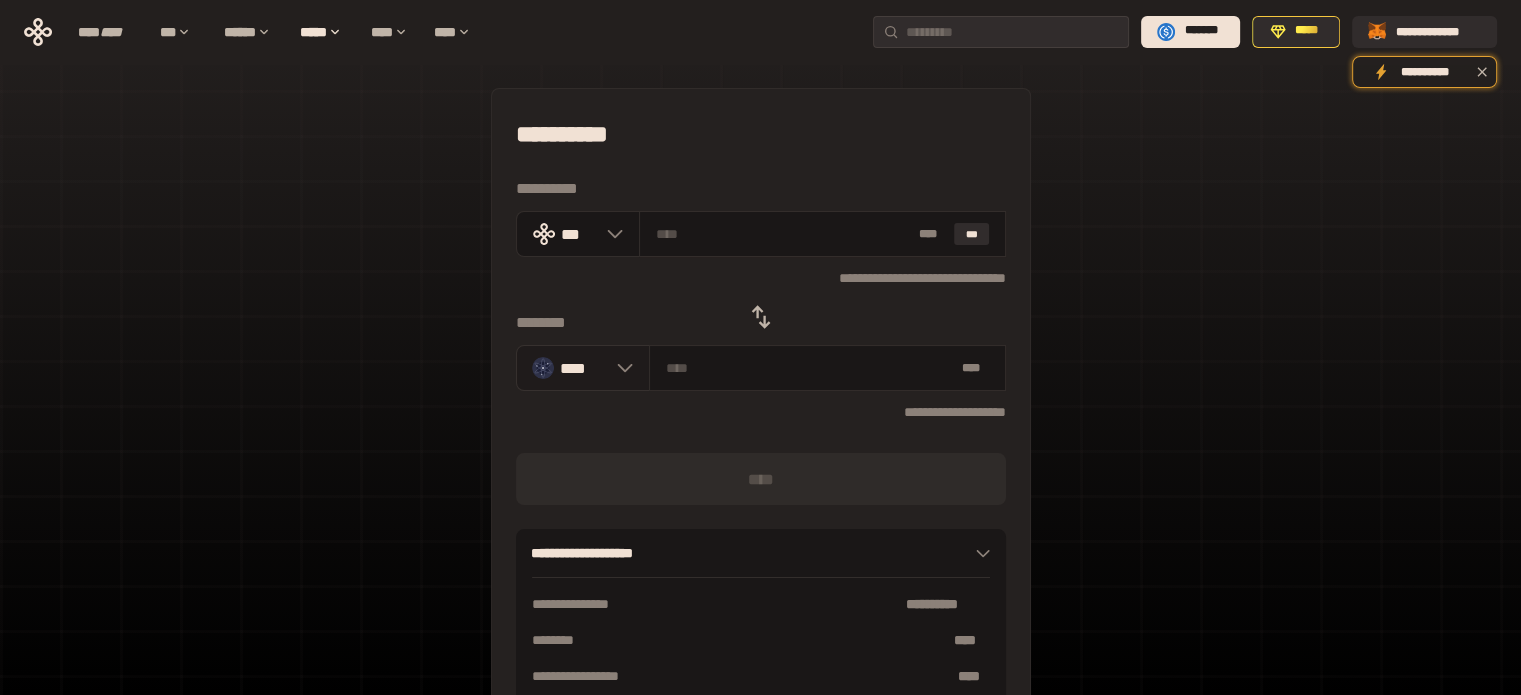 click on "****" at bounding box center [583, 367] 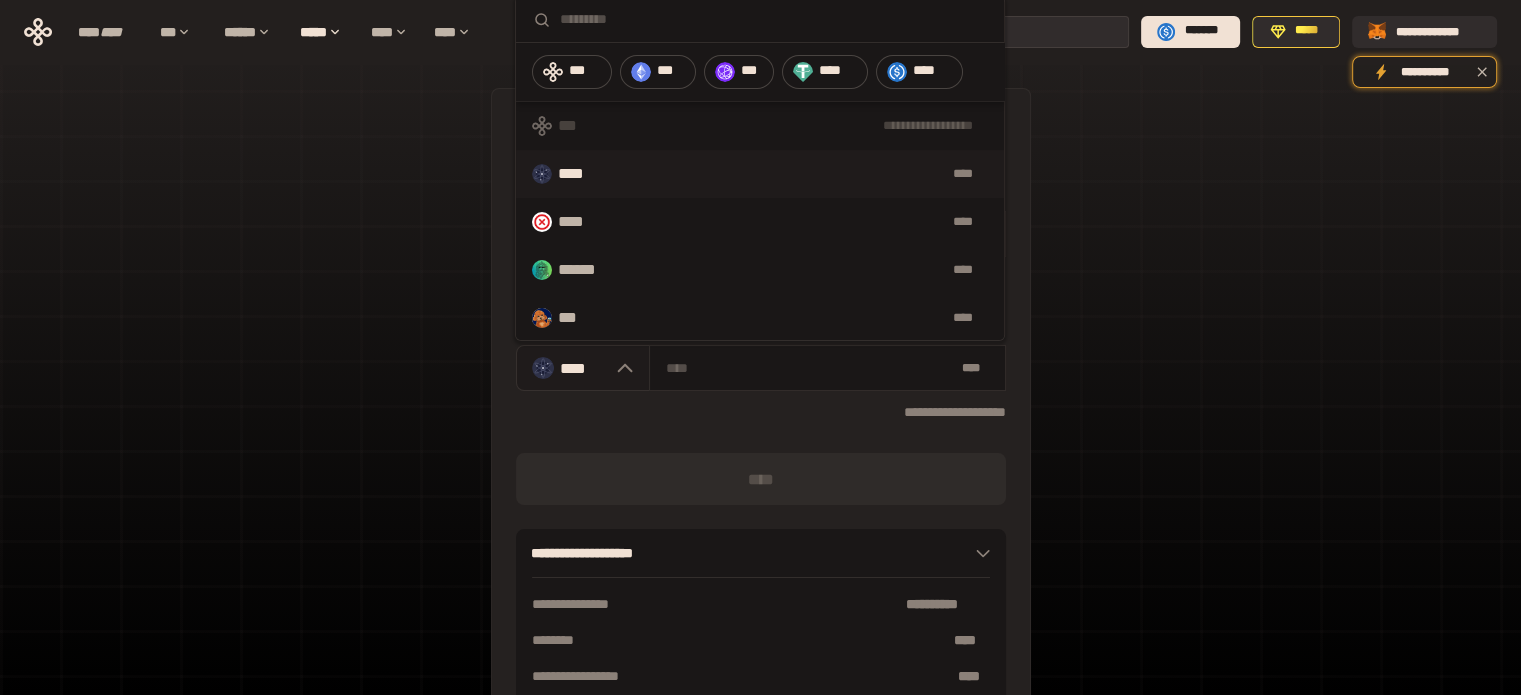 click at bounding box center [620, 368] 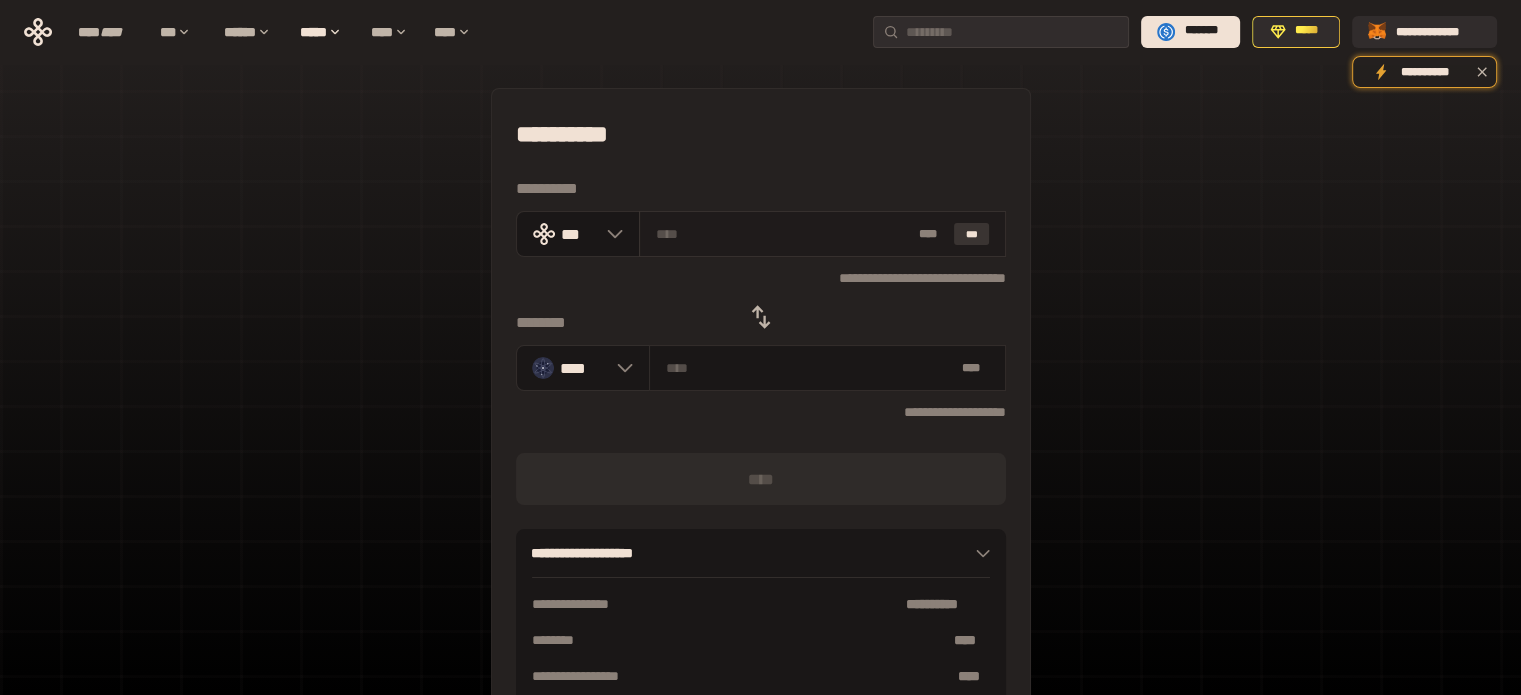 click on "***" at bounding box center (972, 234) 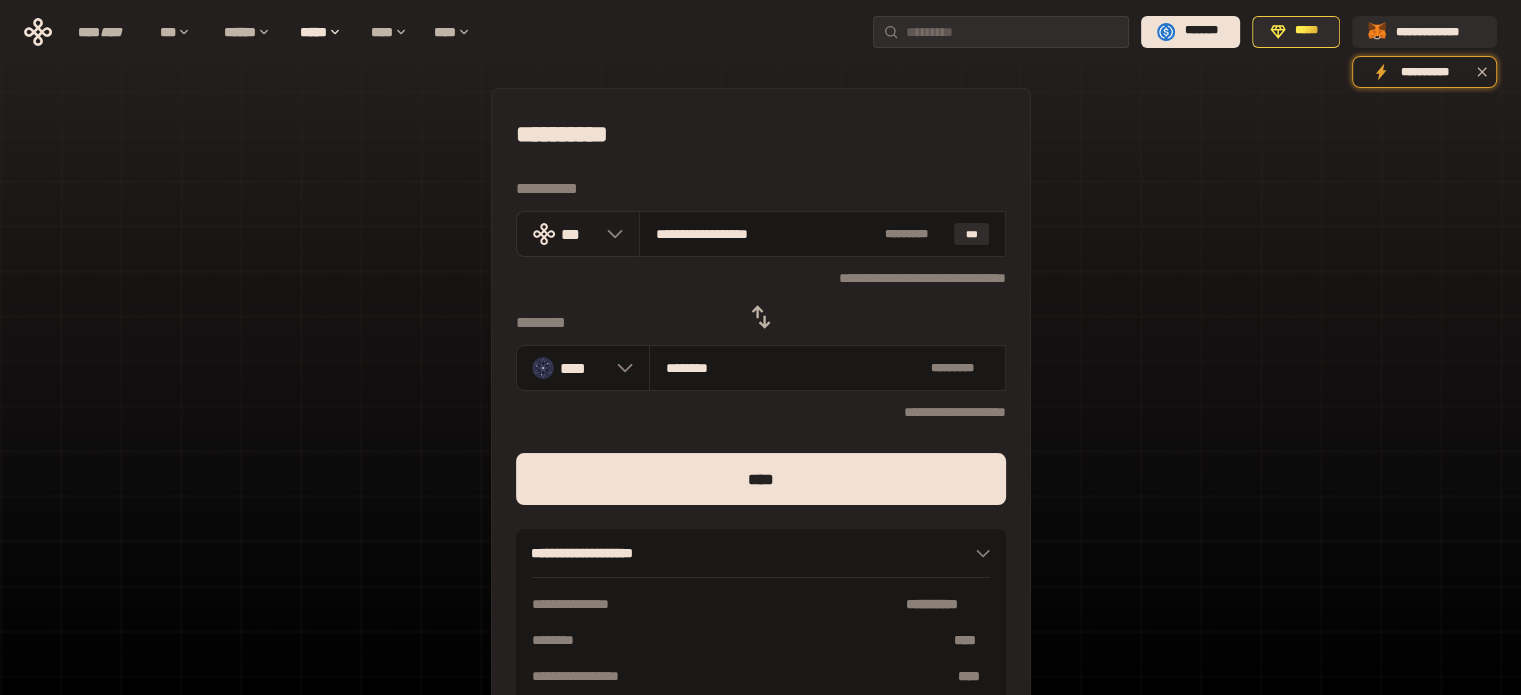drag, startPoint x: 688, startPoint y: 226, endPoint x: 609, endPoint y: 227, distance: 79.00633 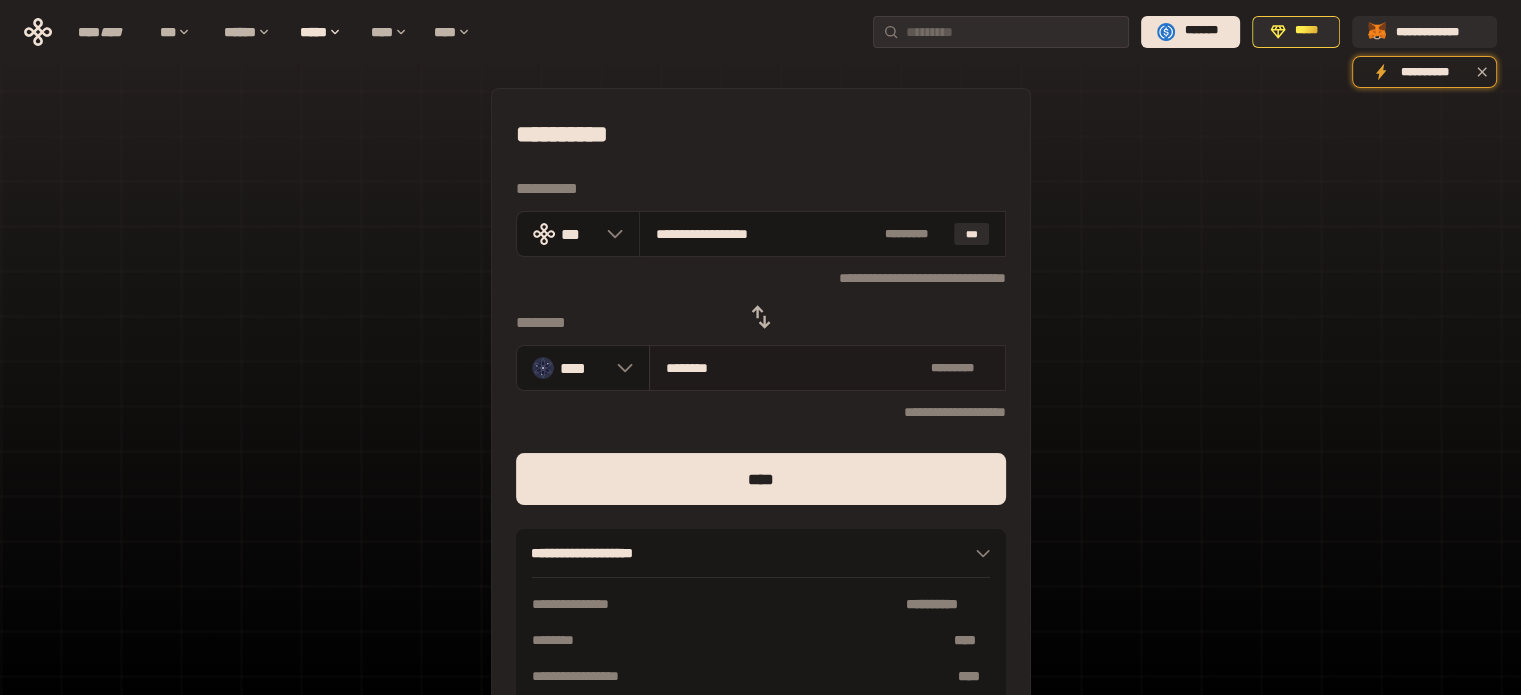 type on "*" 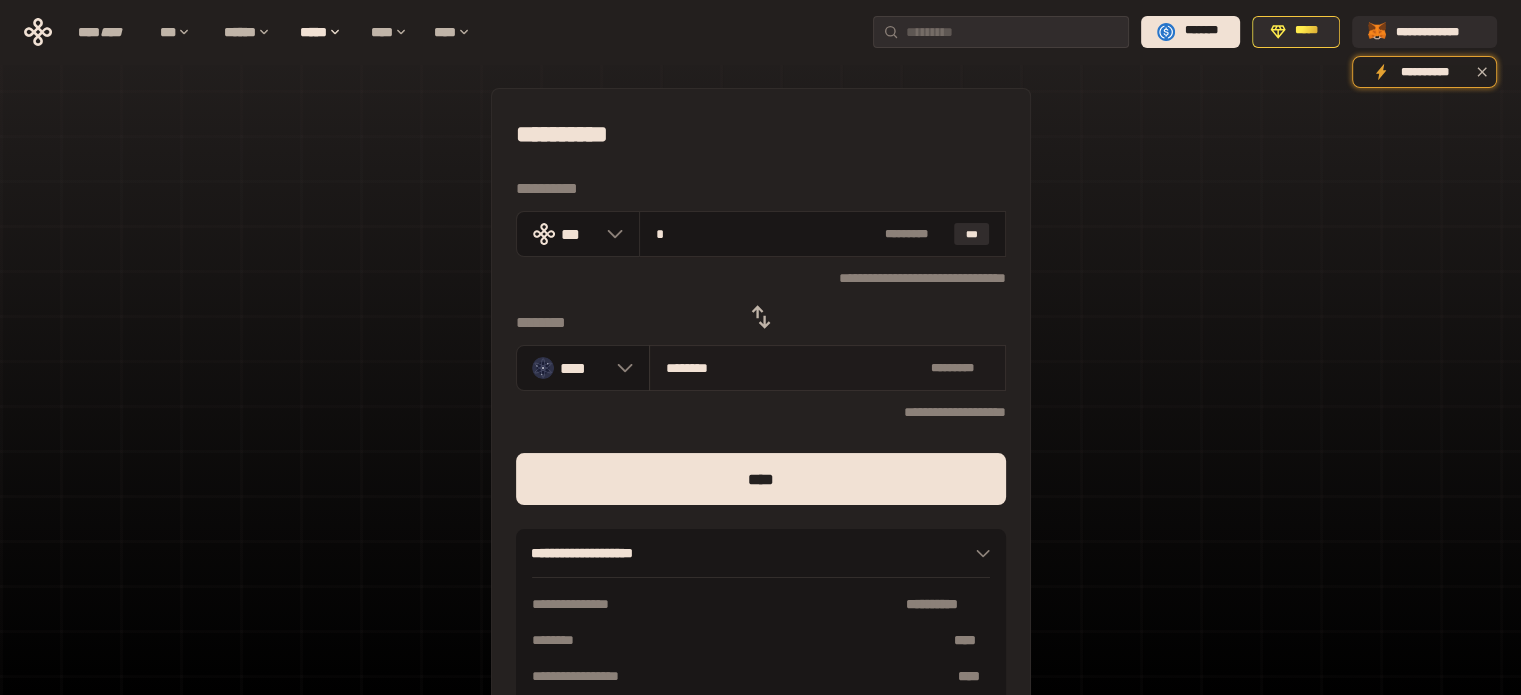 type on "********" 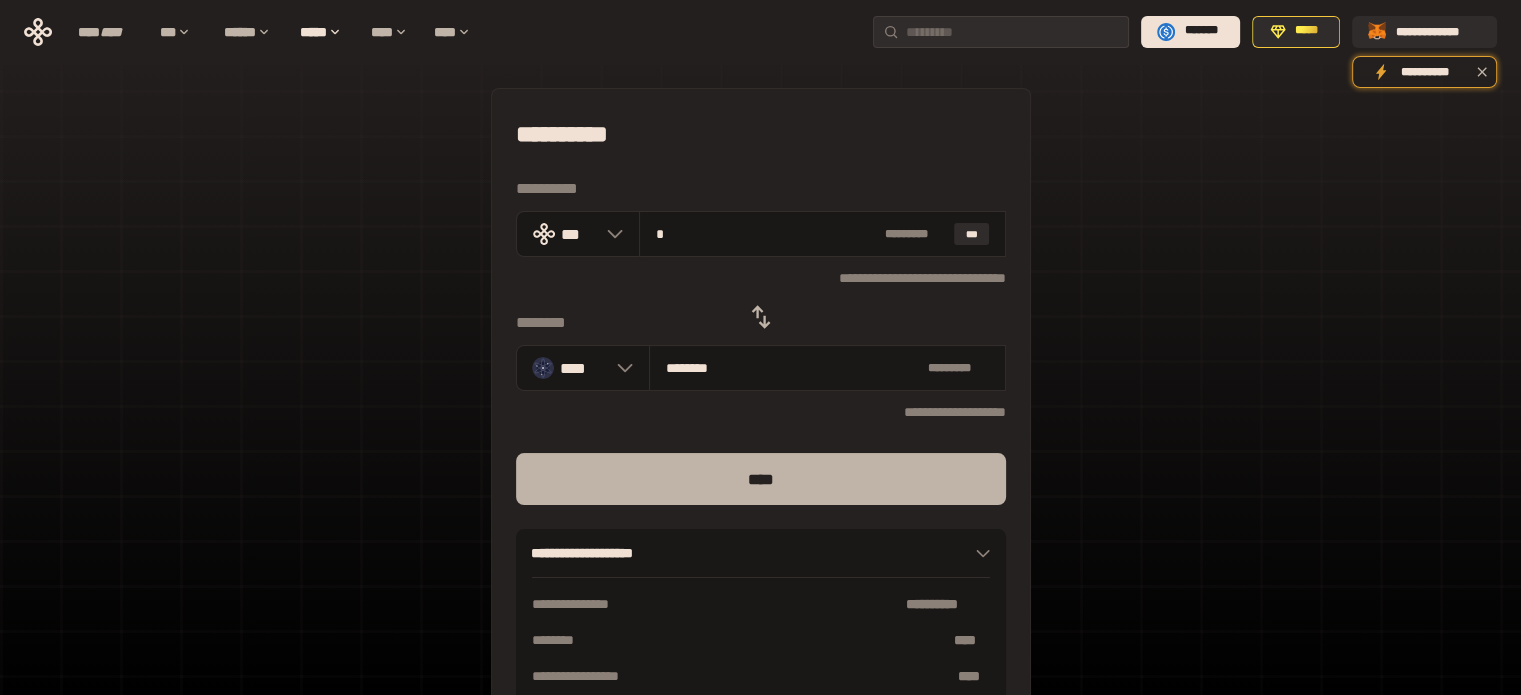 type on "*" 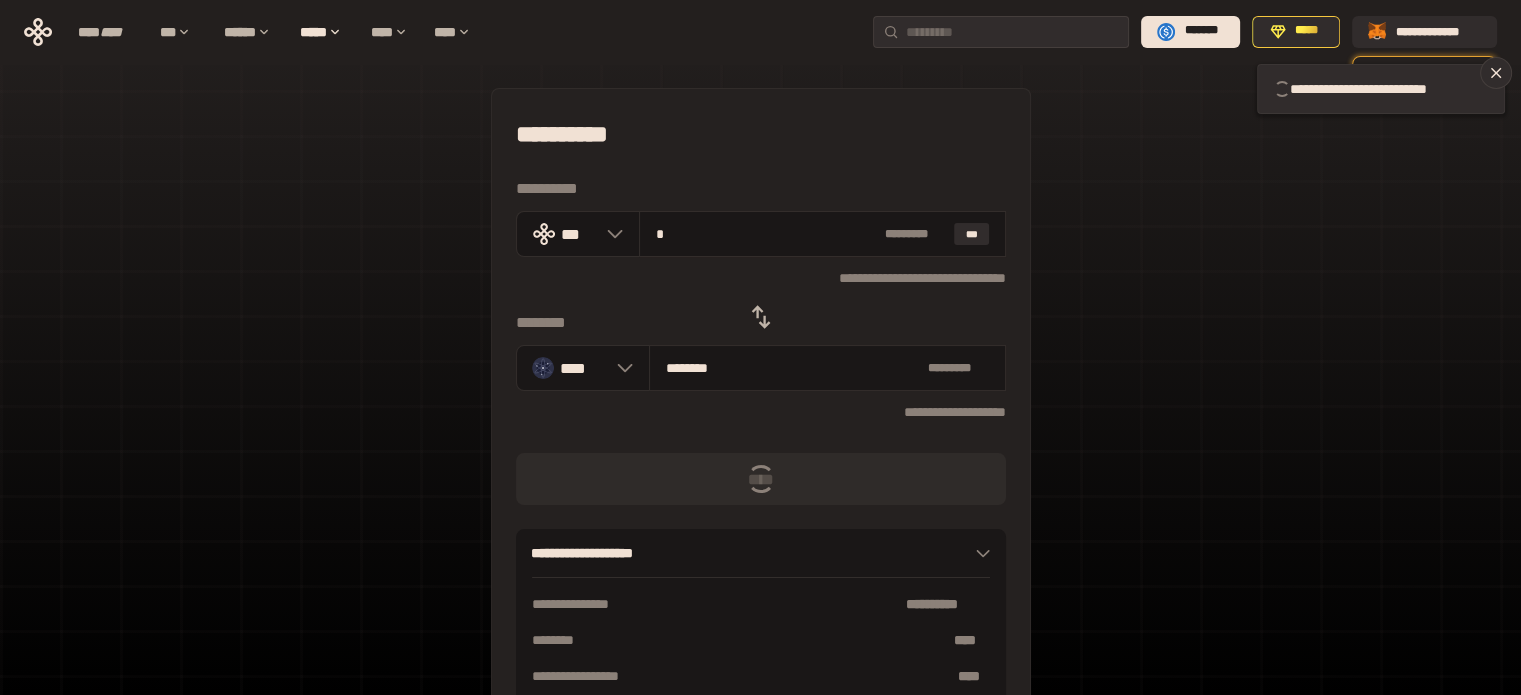 type 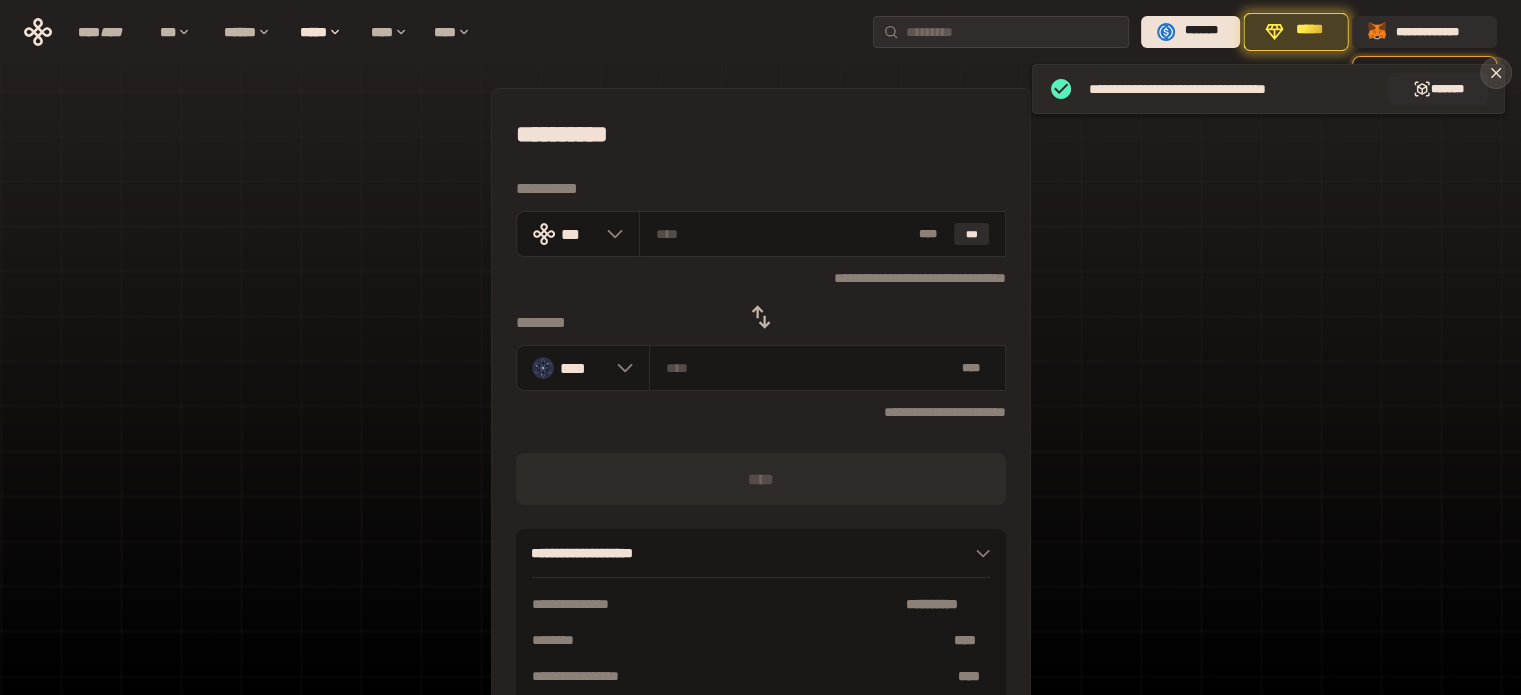 click 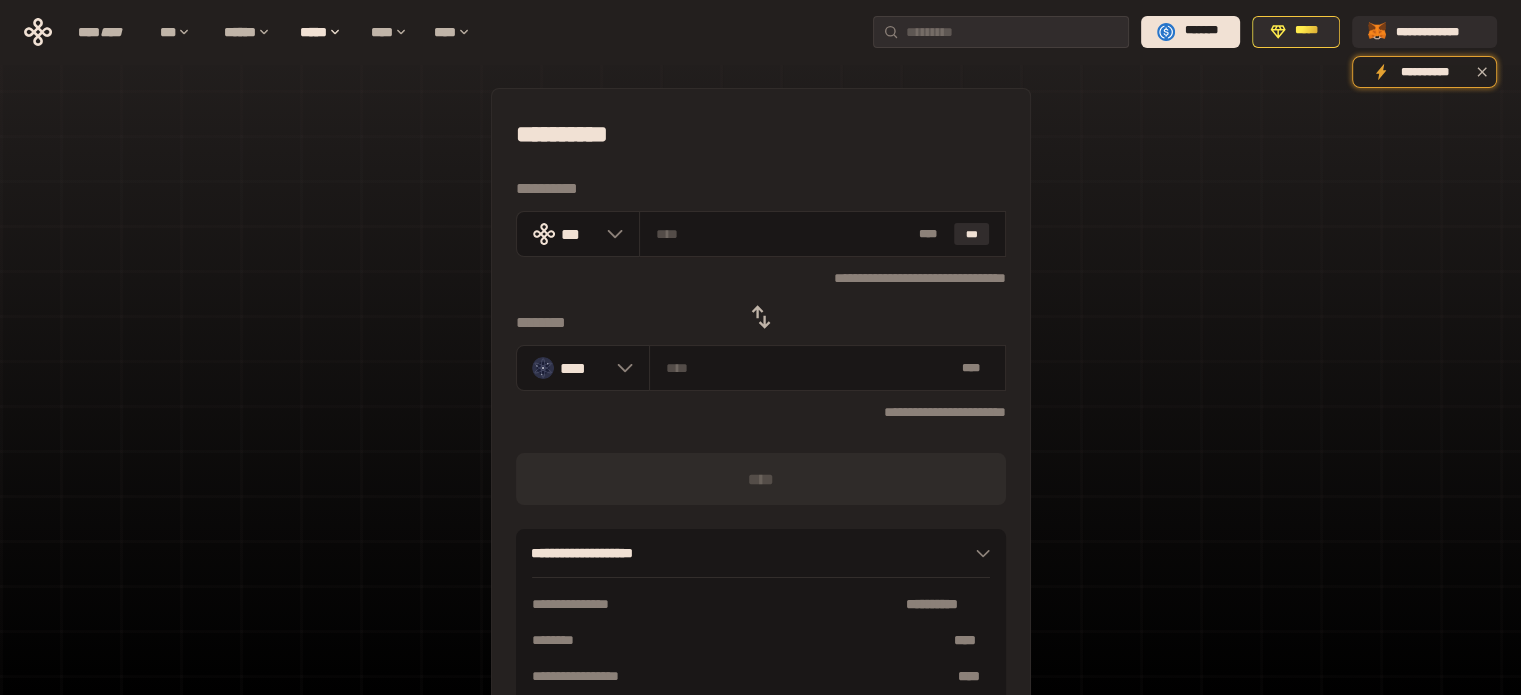 click 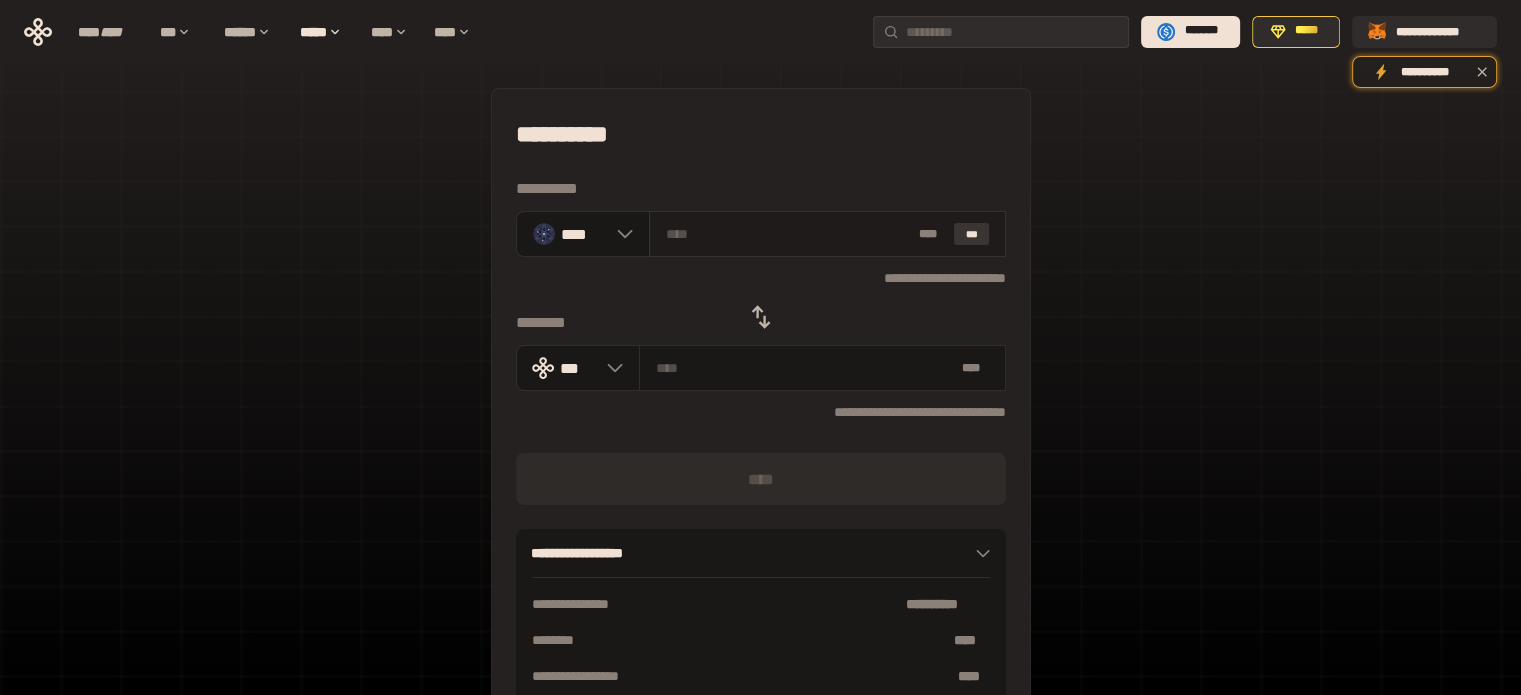click on "***" at bounding box center [972, 234] 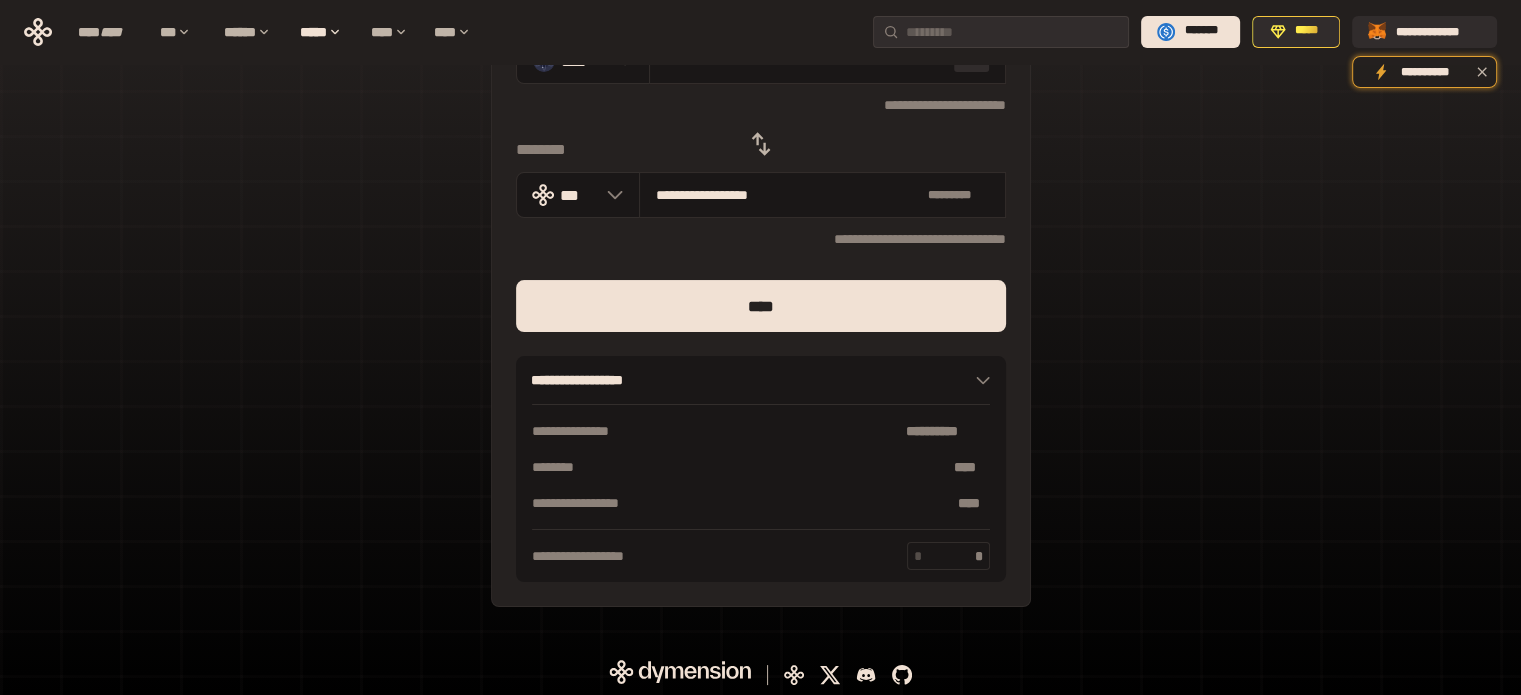 scroll, scrollTop: 176, scrollLeft: 0, axis: vertical 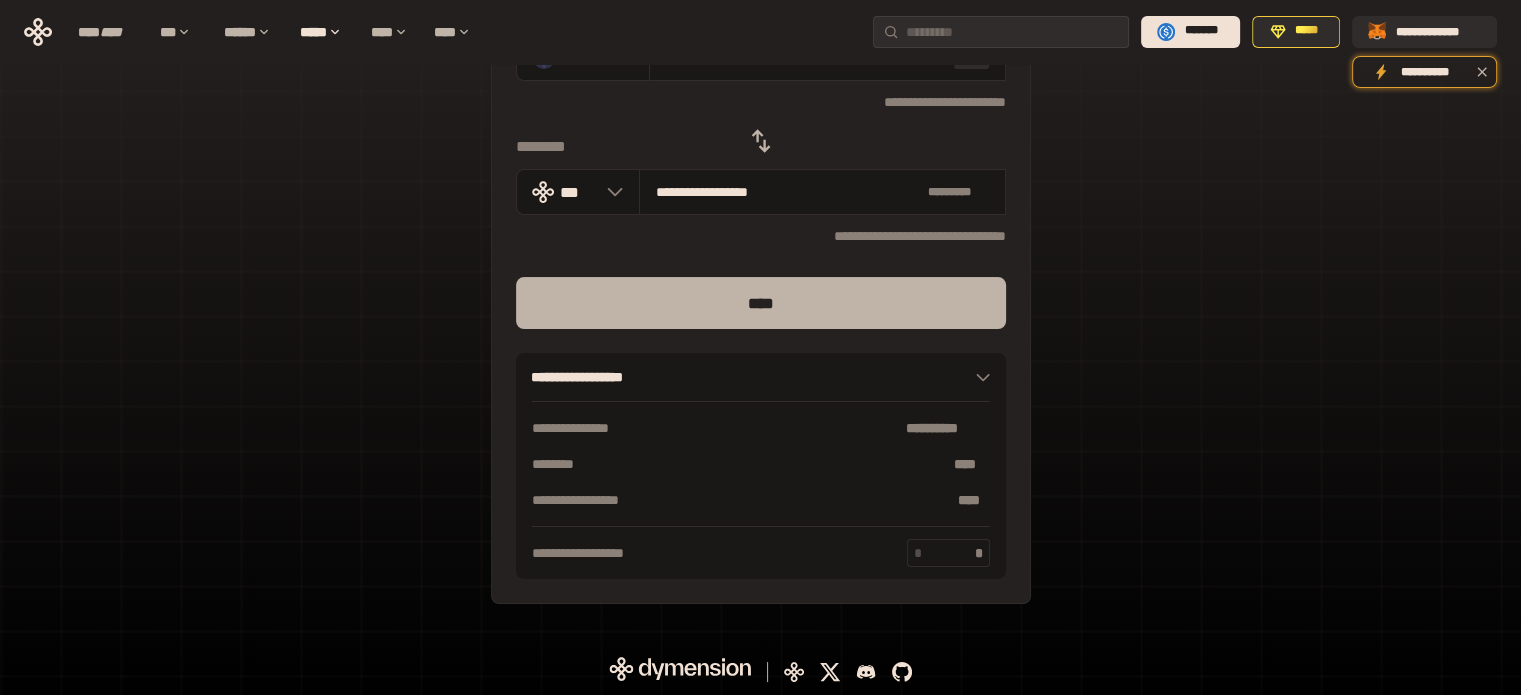 click on "****" at bounding box center (761, 303) 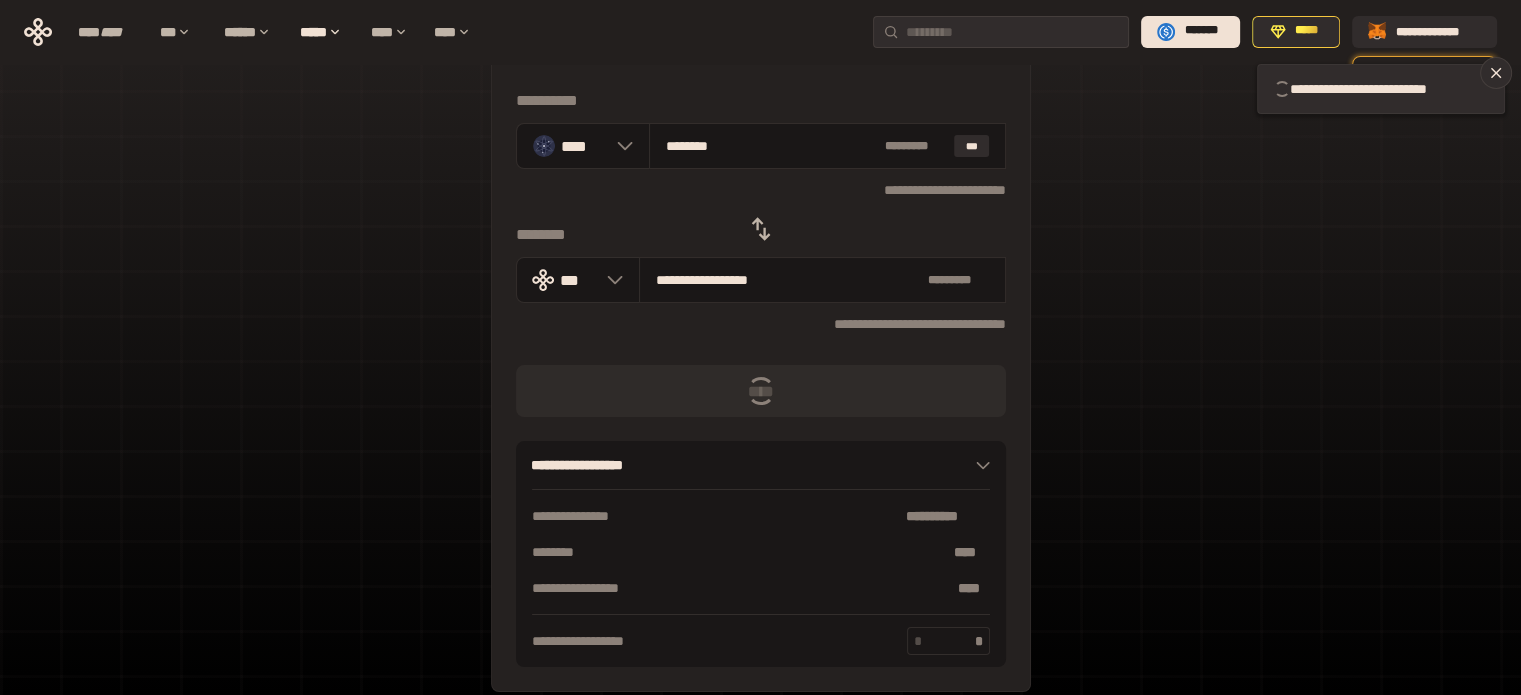 scroll, scrollTop: 0, scrollLeft: 0, axis: both 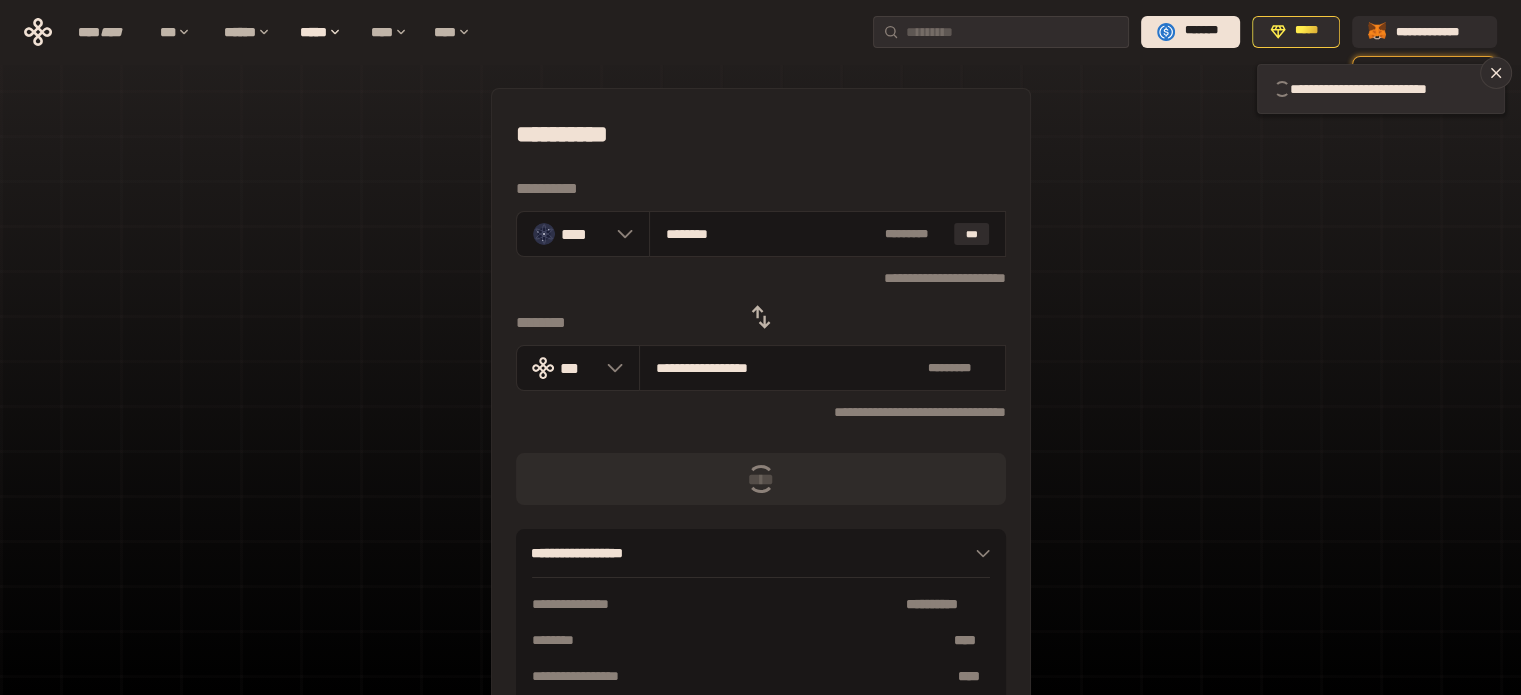 type 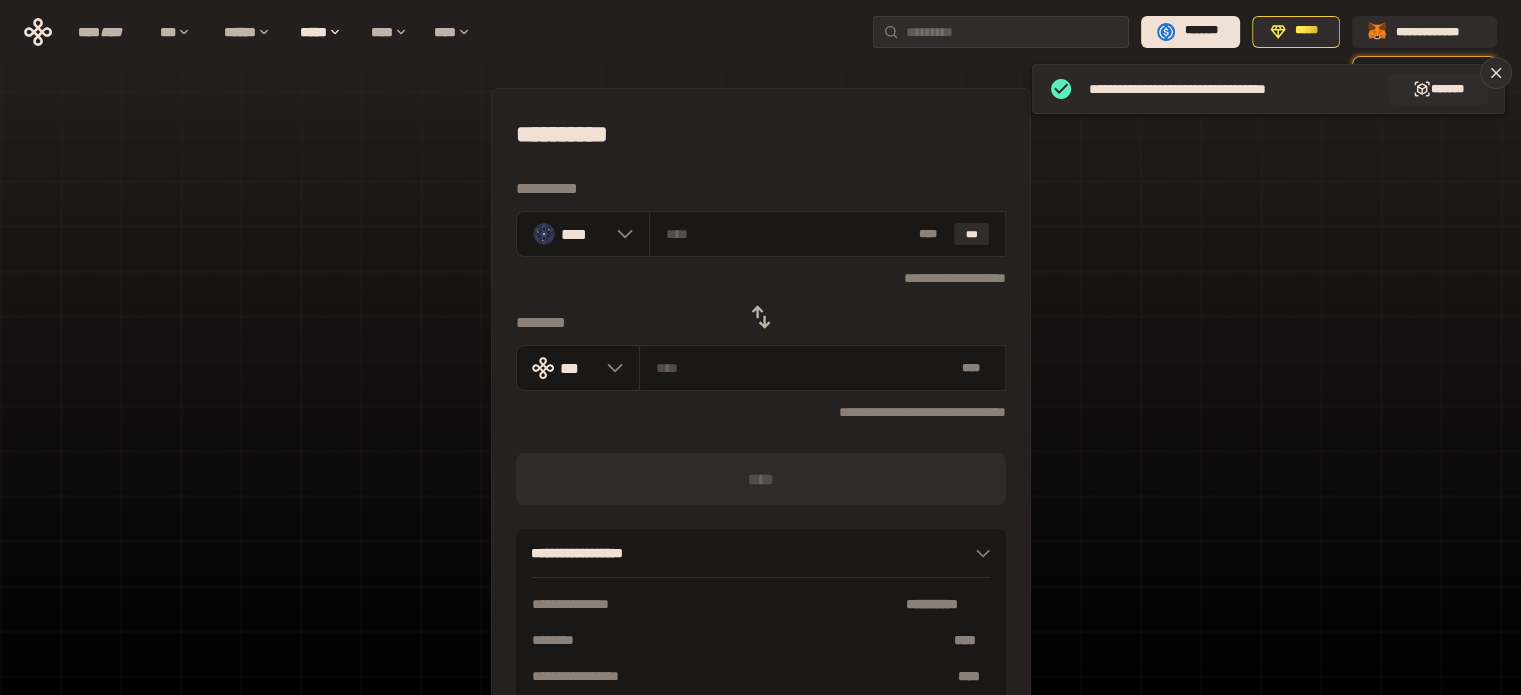 click on "*****" at bounding box center [1307, 31] 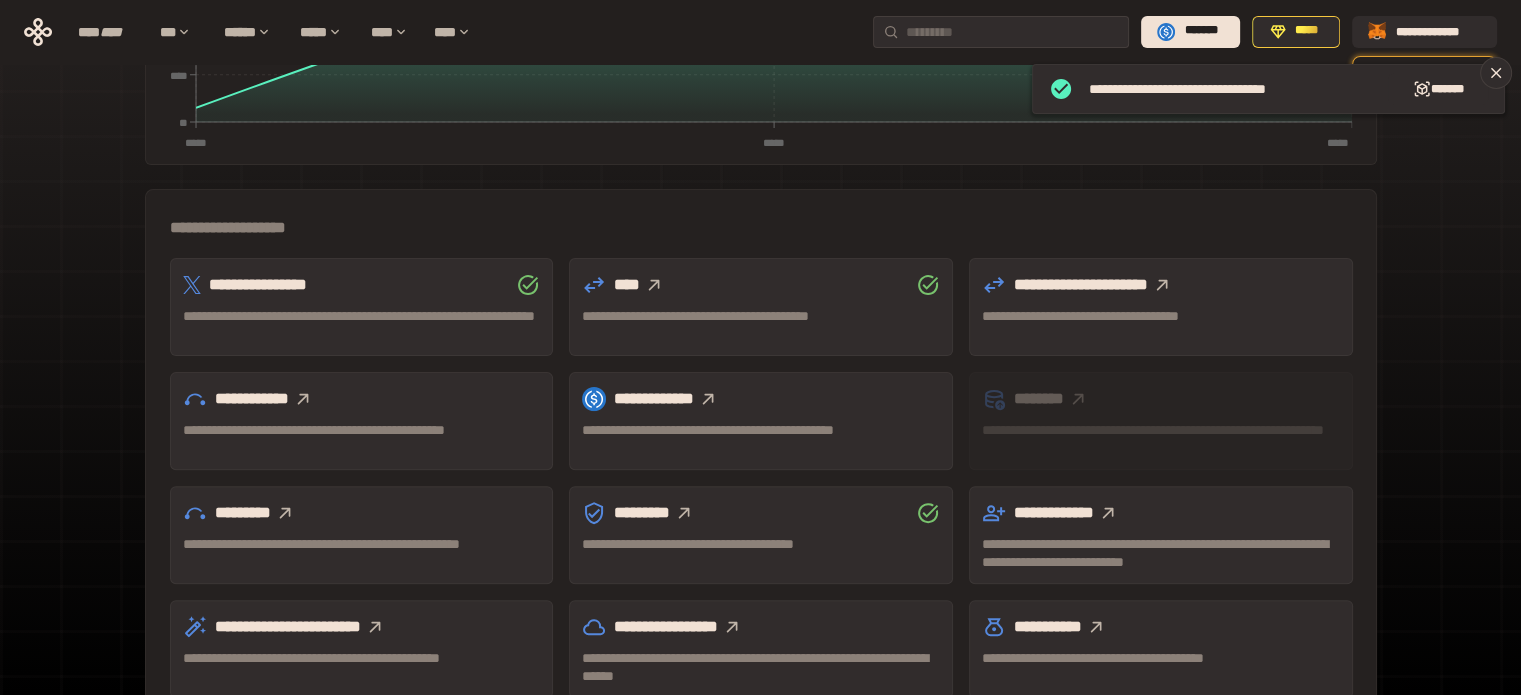 scroll, scrollTop: 589, scrollLeft: 0, axis: vertical 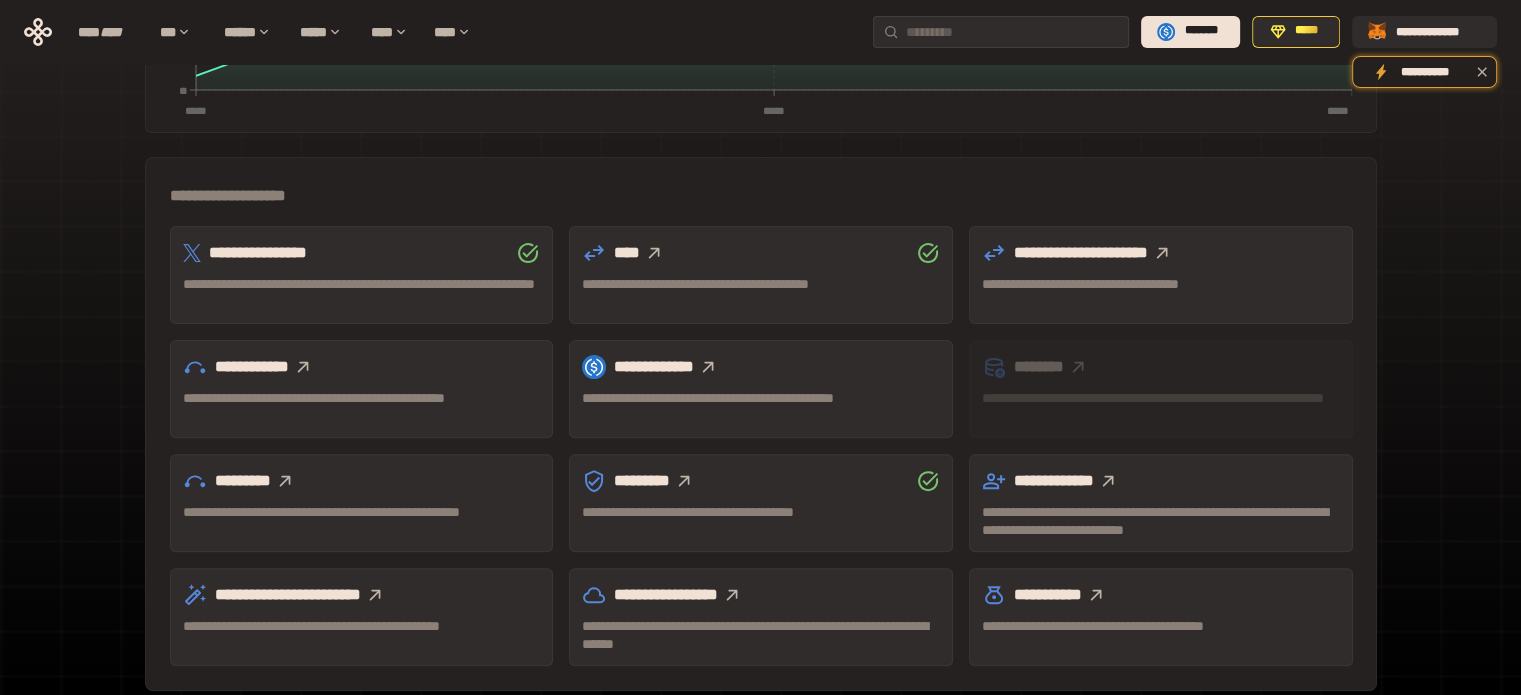 click 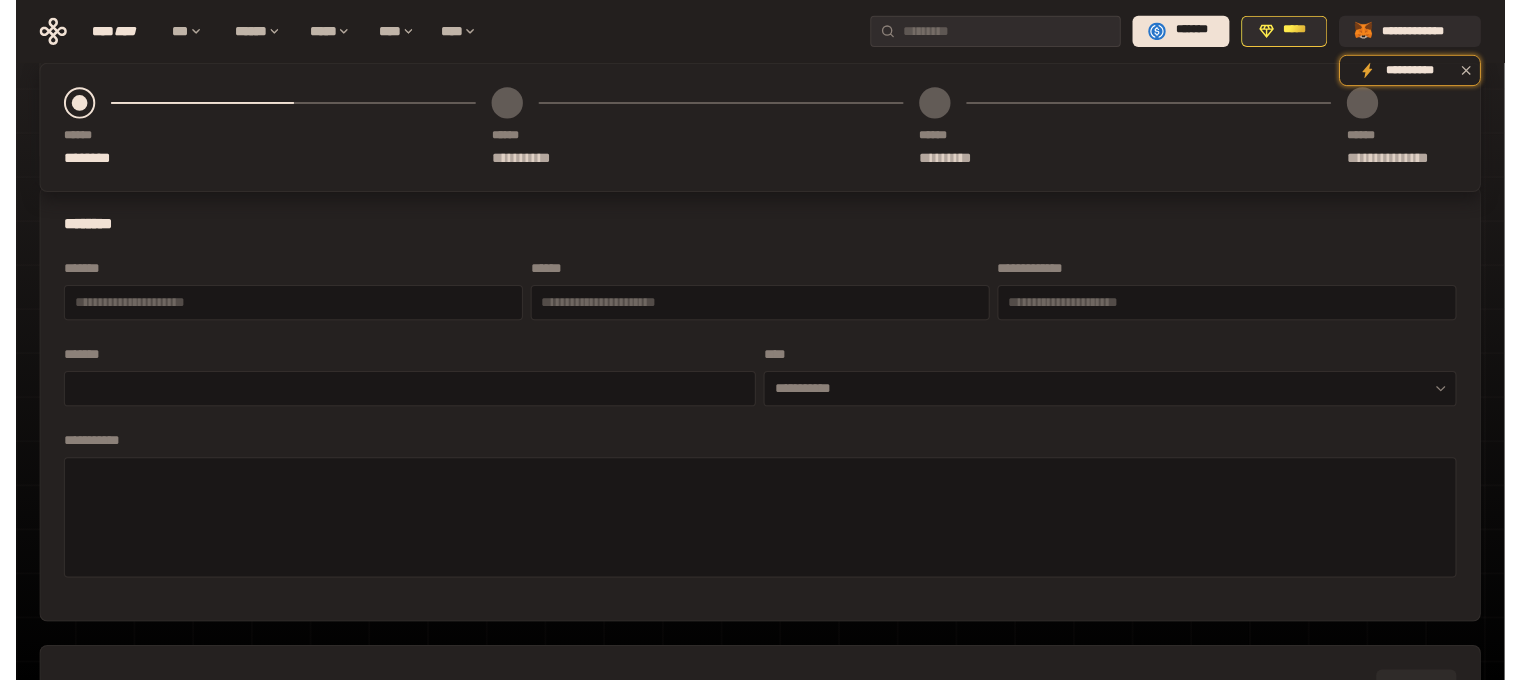 scroll, scrollTop: 289, scrollLeft: 0, axis: vertical 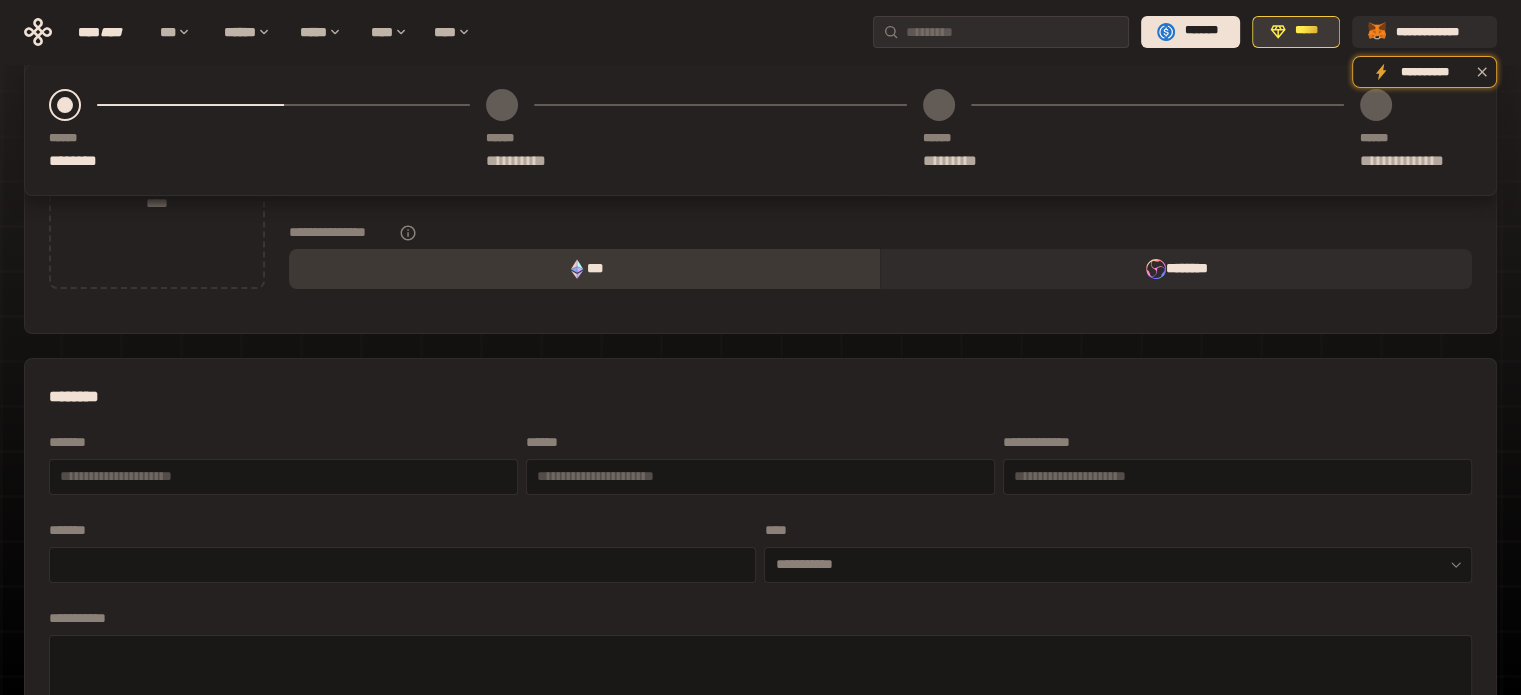 click 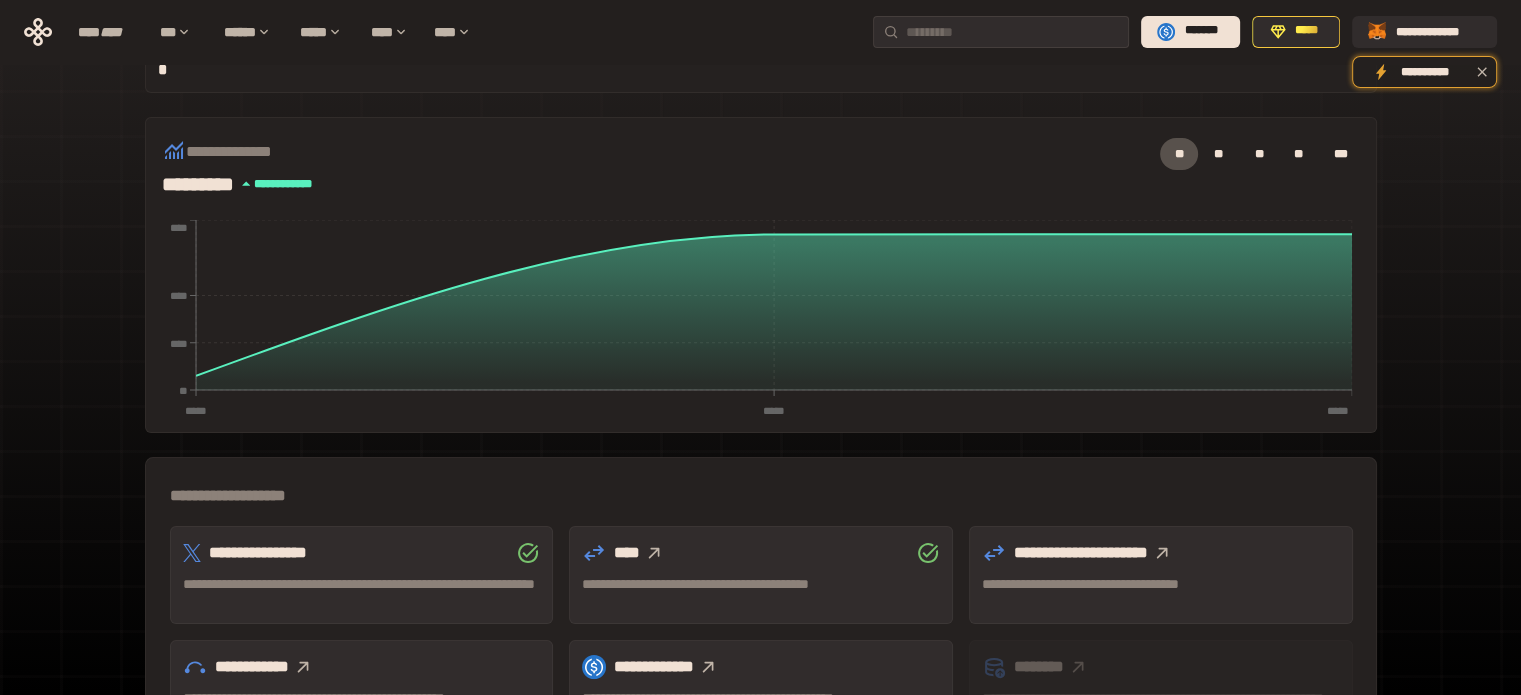 click at bounding box center (1162, 553) 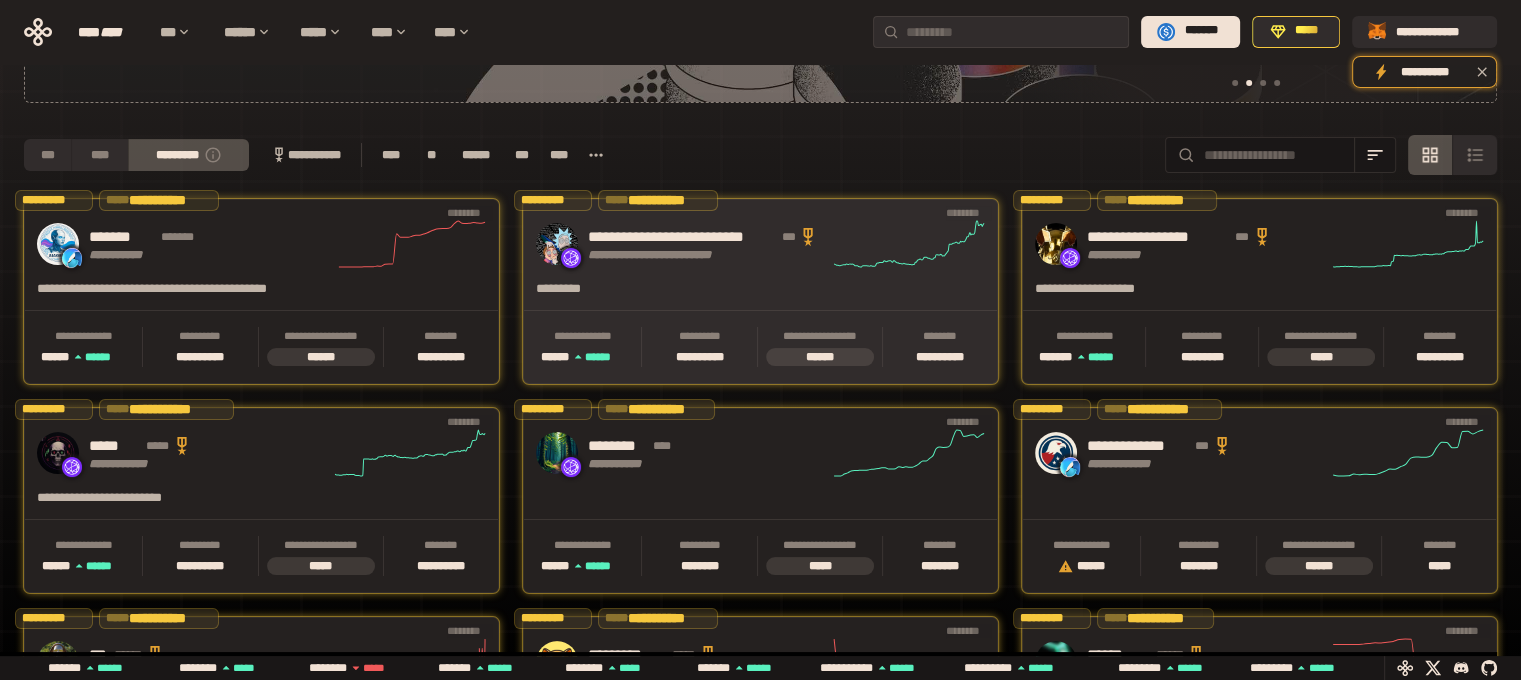 scroll, scrollTop: 0, scrollLeft: 436, axis: horizontal 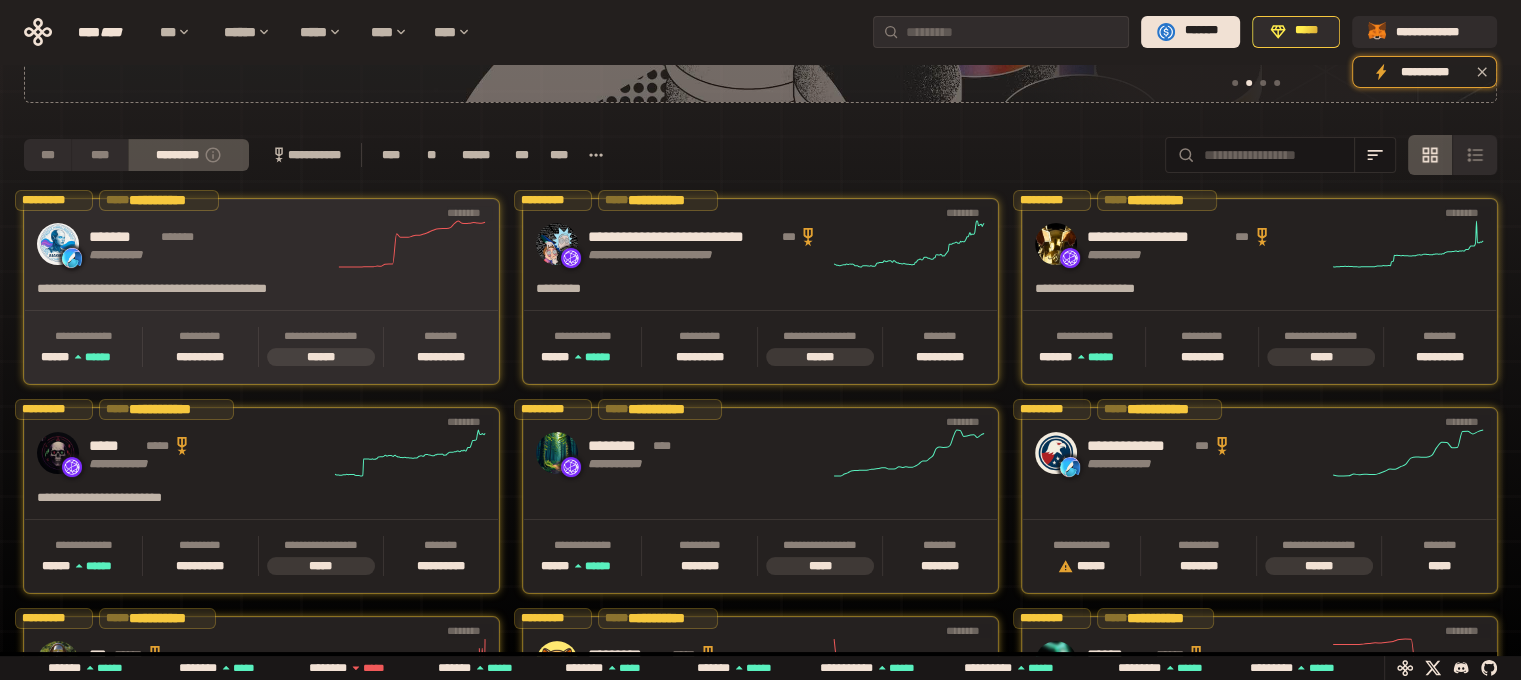 click on "**********" at bounding box center [201, 295] 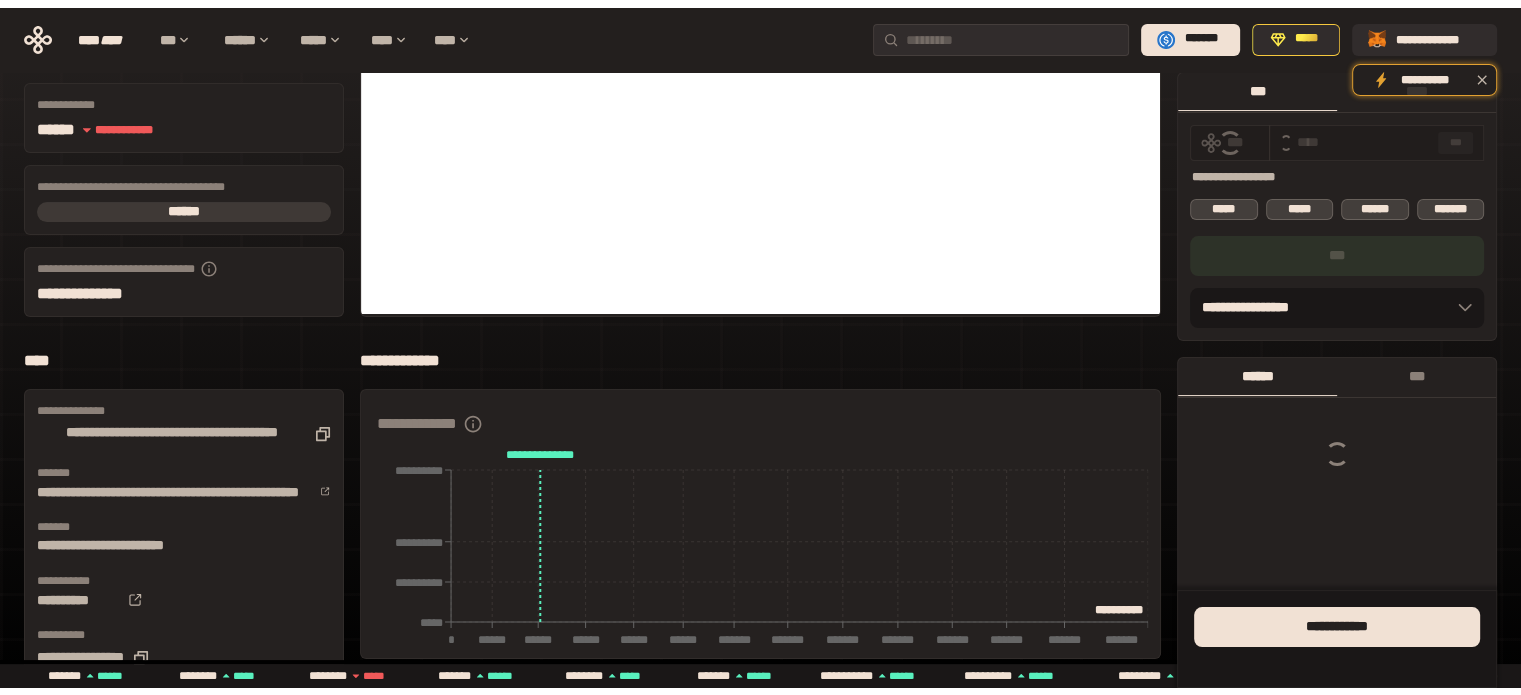 scroll, scrollTop: 0, scrollLeft: 0, axis: both 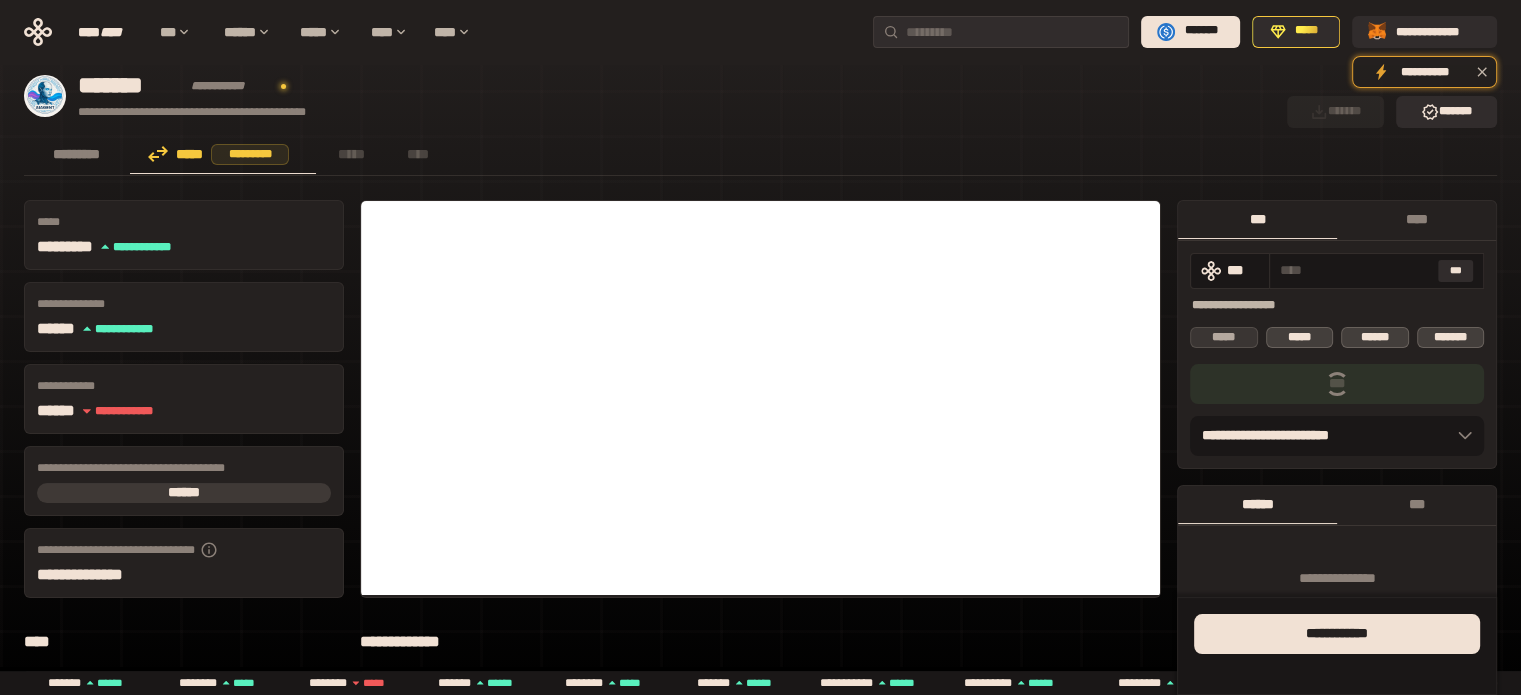 click on "*****" at bounding box center (1224, 337) 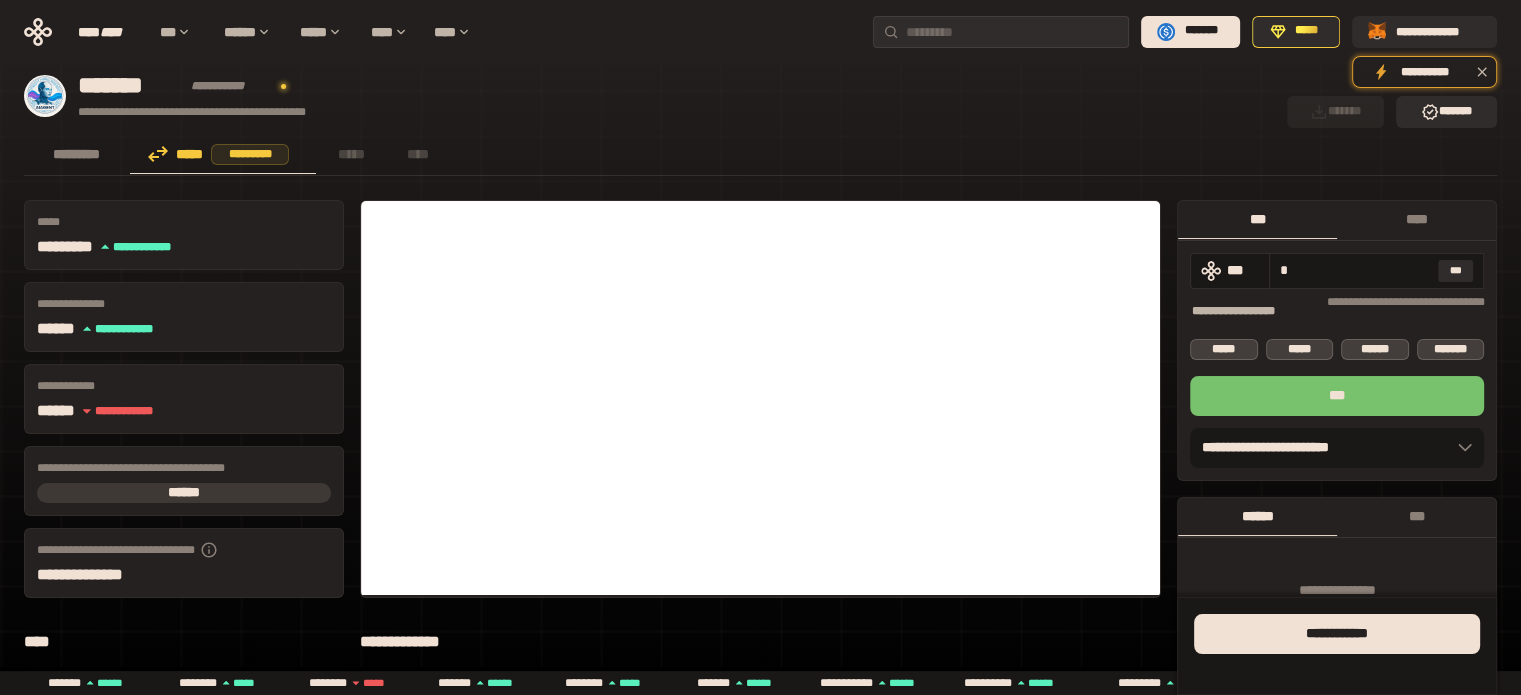 click on "***" at bounding box center [1337, 396] 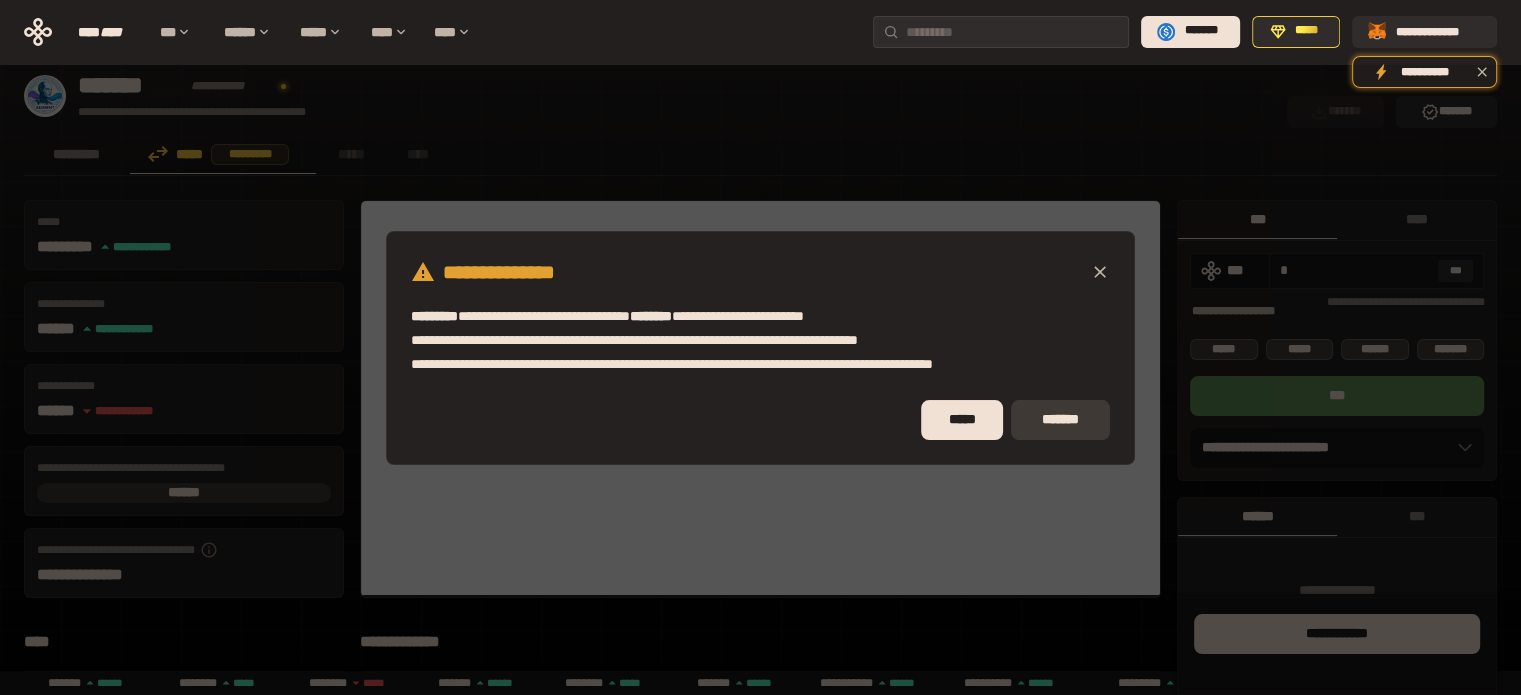 click on "*******" at bounding box center [1060, 420] 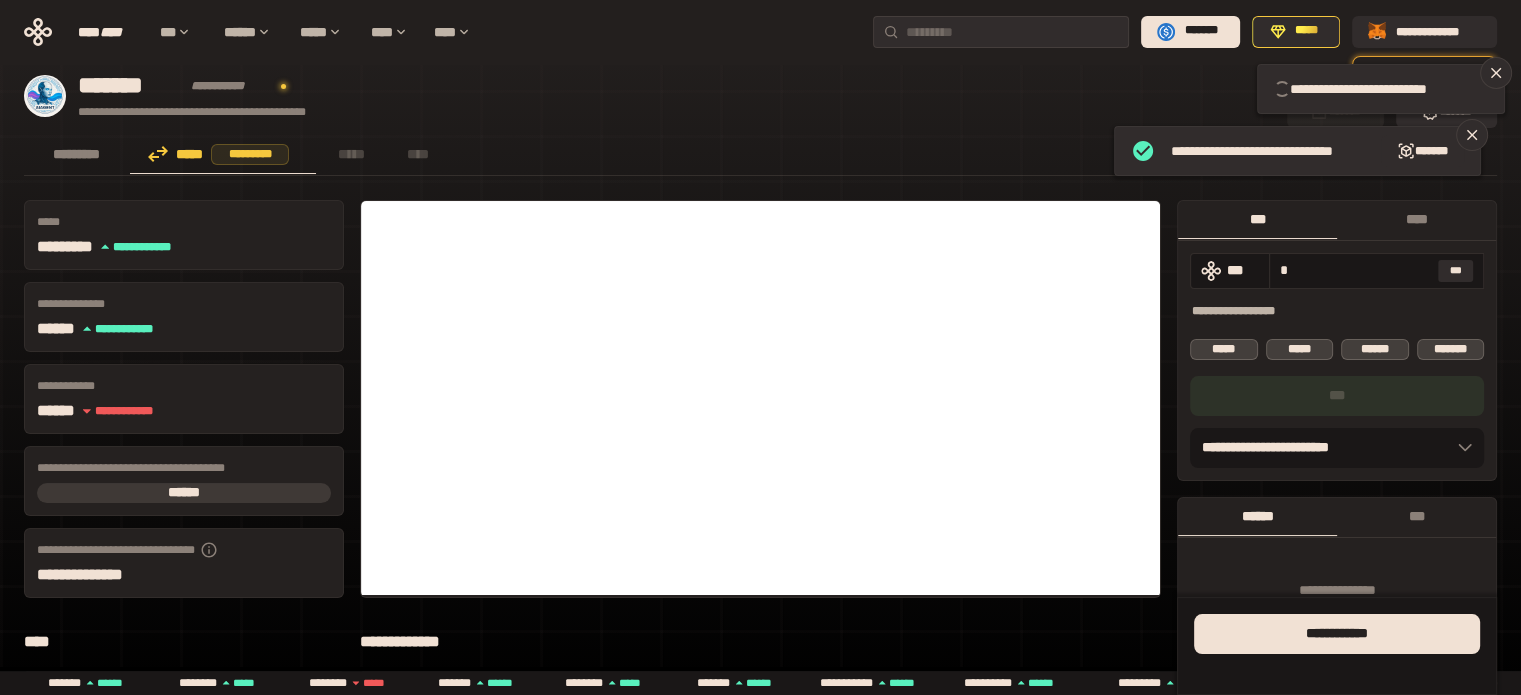 type 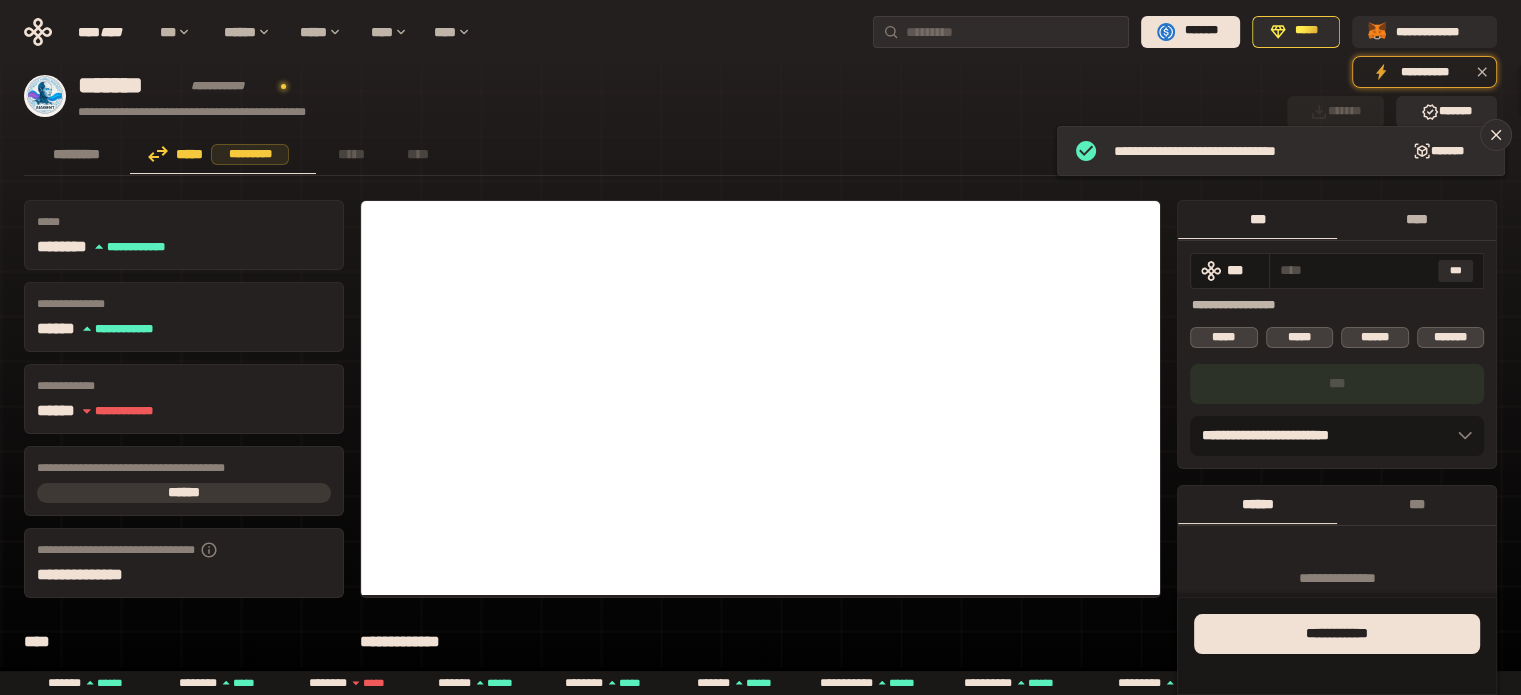 click 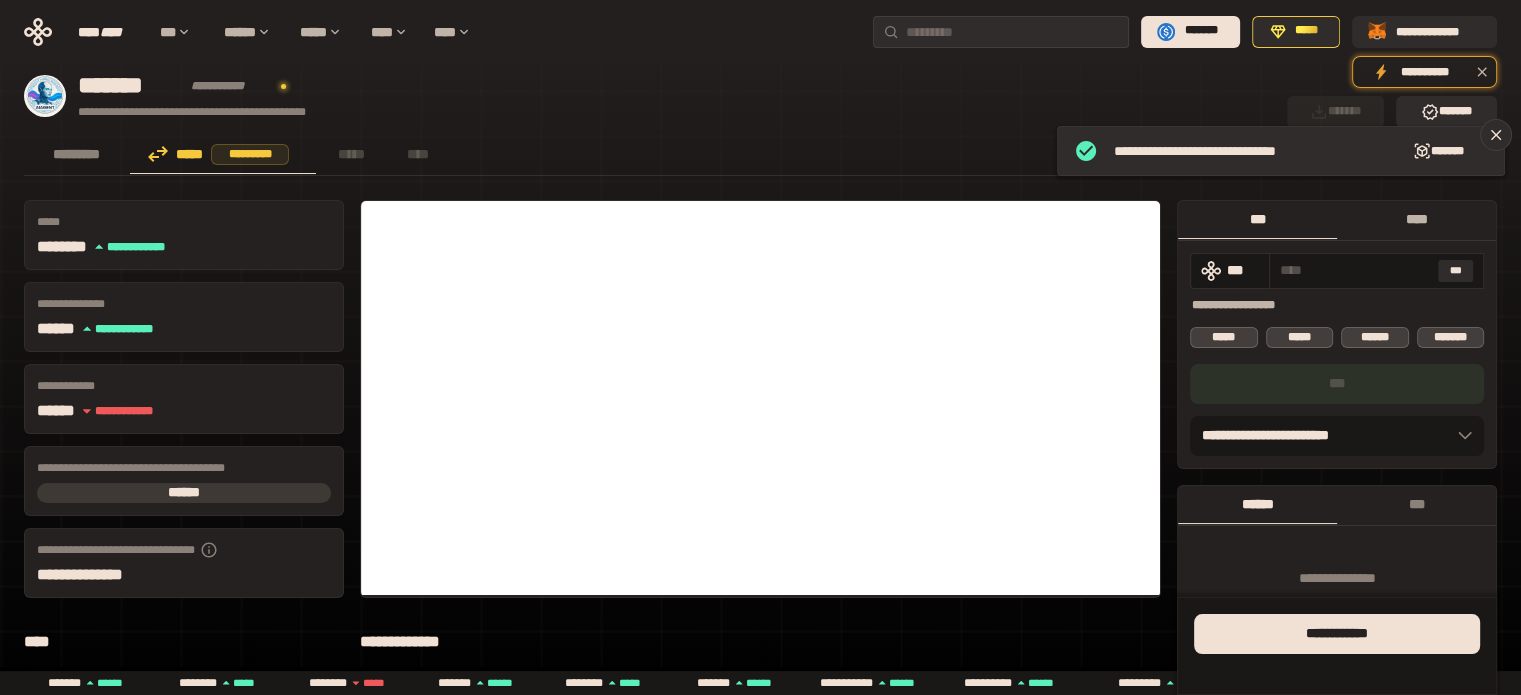 click on "****" at bounding box center (1416, 219) 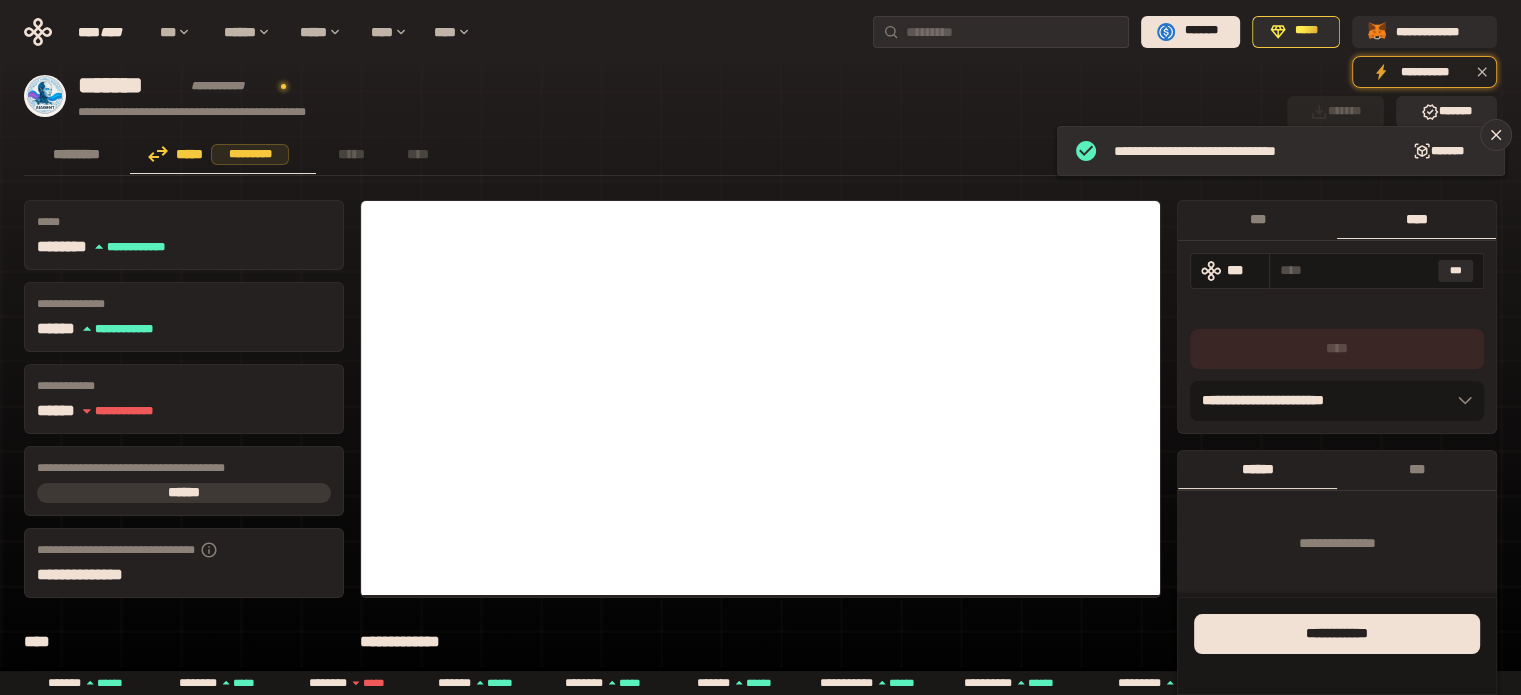 click on "****" at bounding box center (1416, 219) 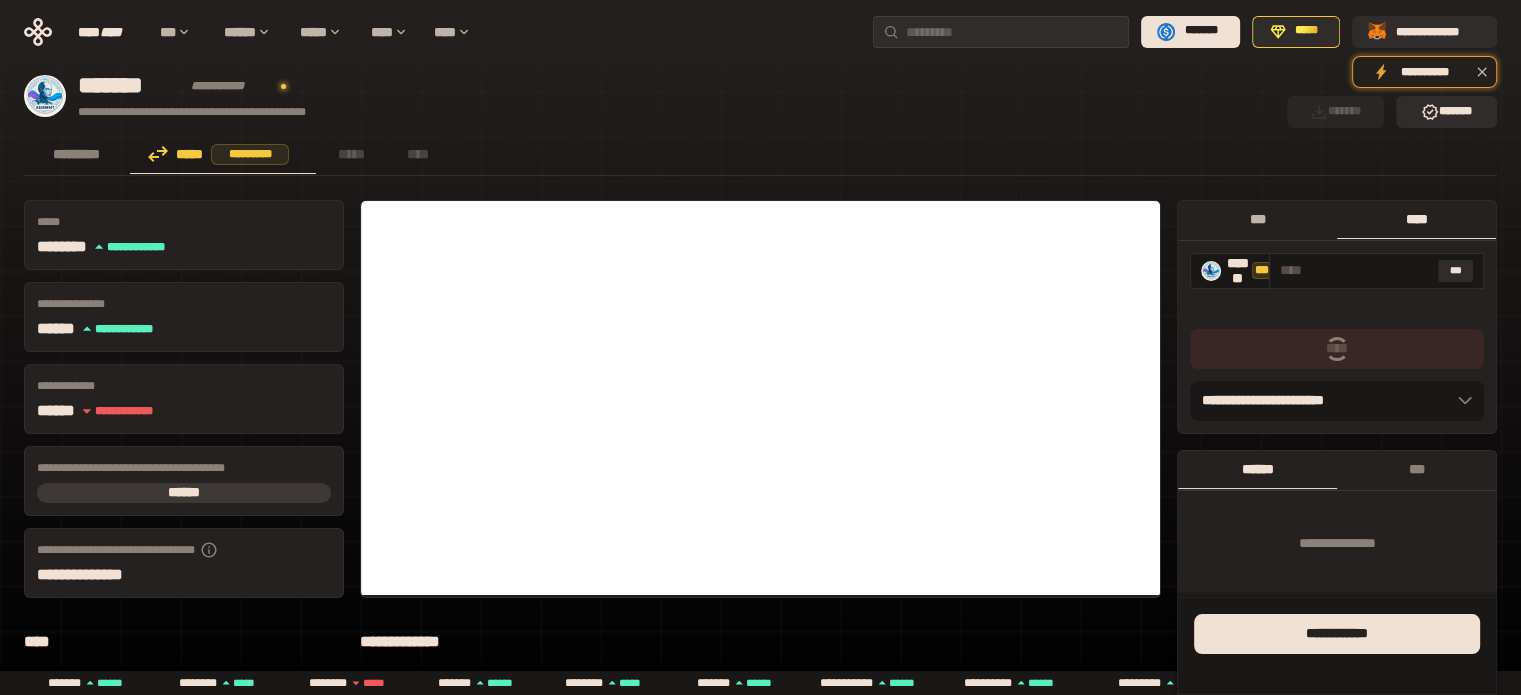 click on "***" at bounding box center (1257, 219) 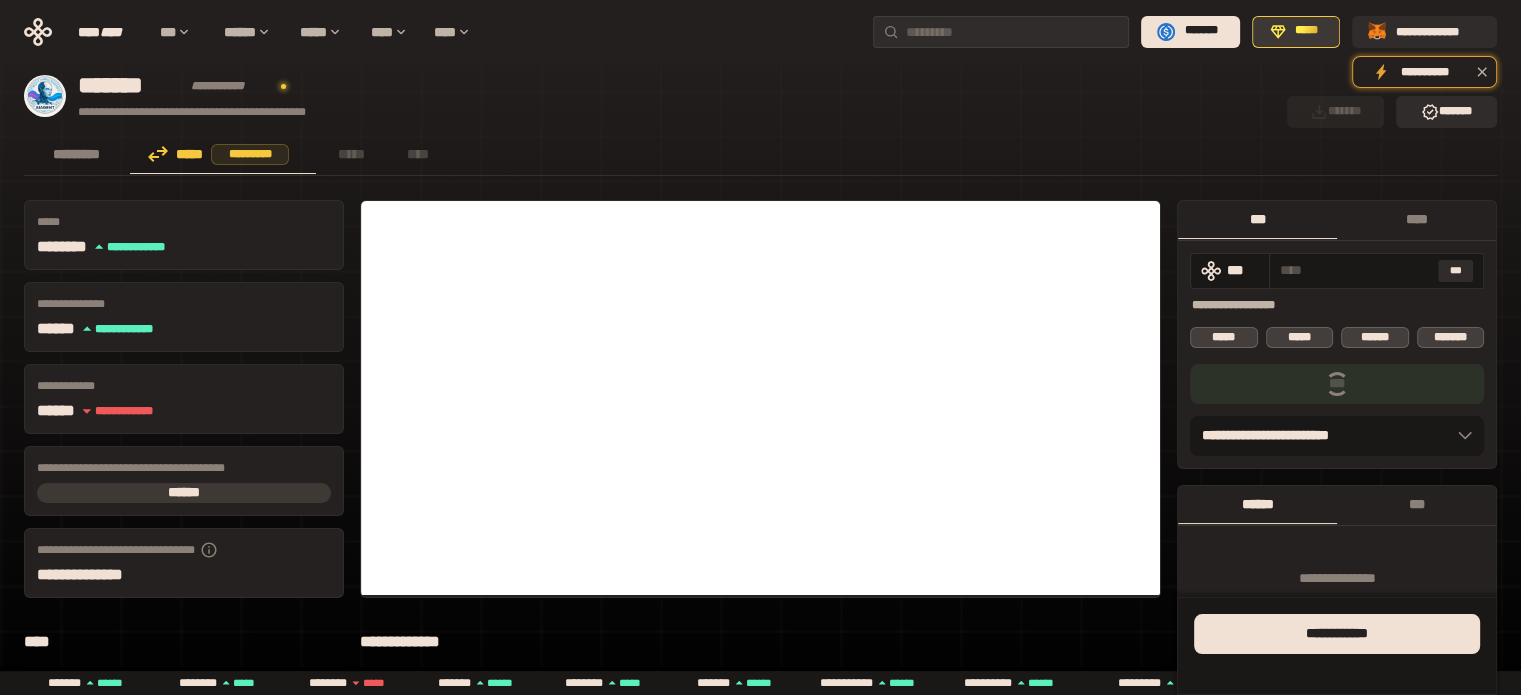click on "*****" at bounding box center (1307, 31) 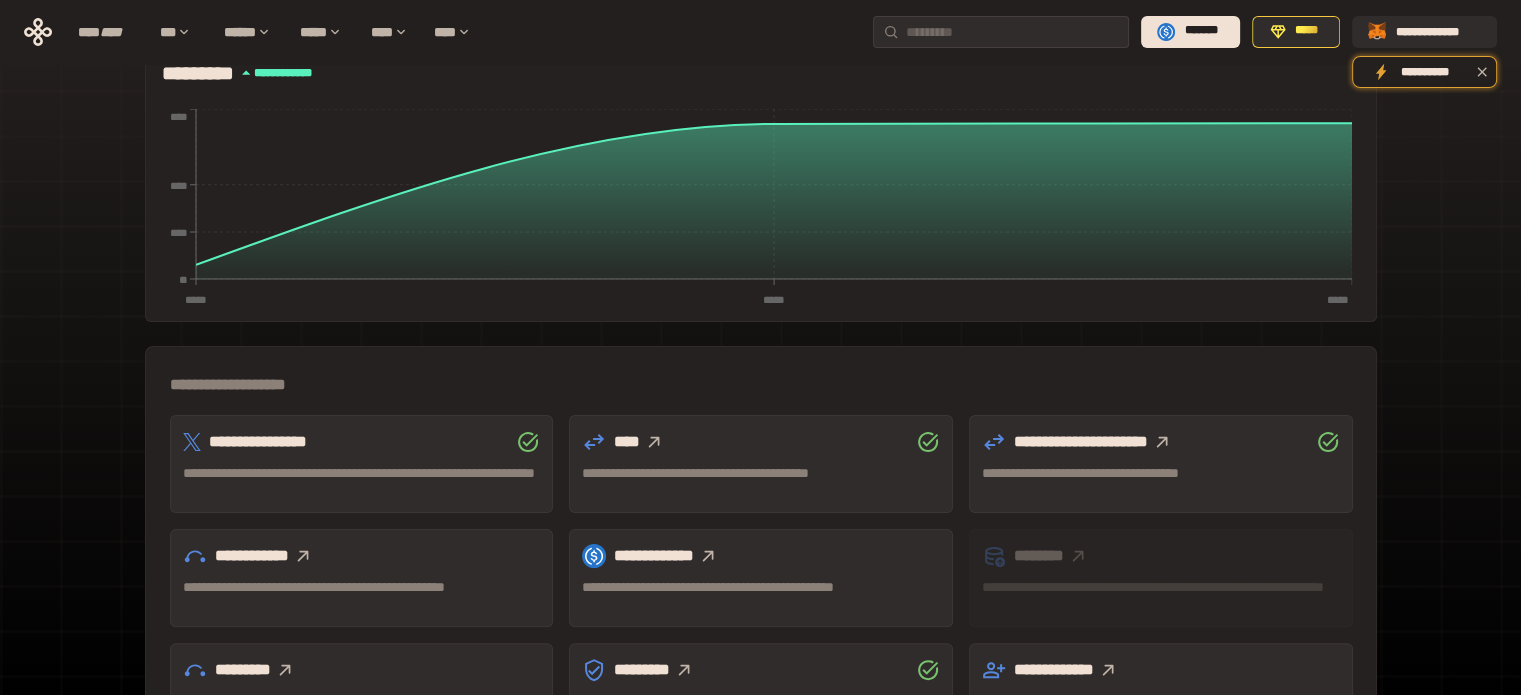 scroll, scrollTop: 589, scrollLeft: 0, axis: vertical 